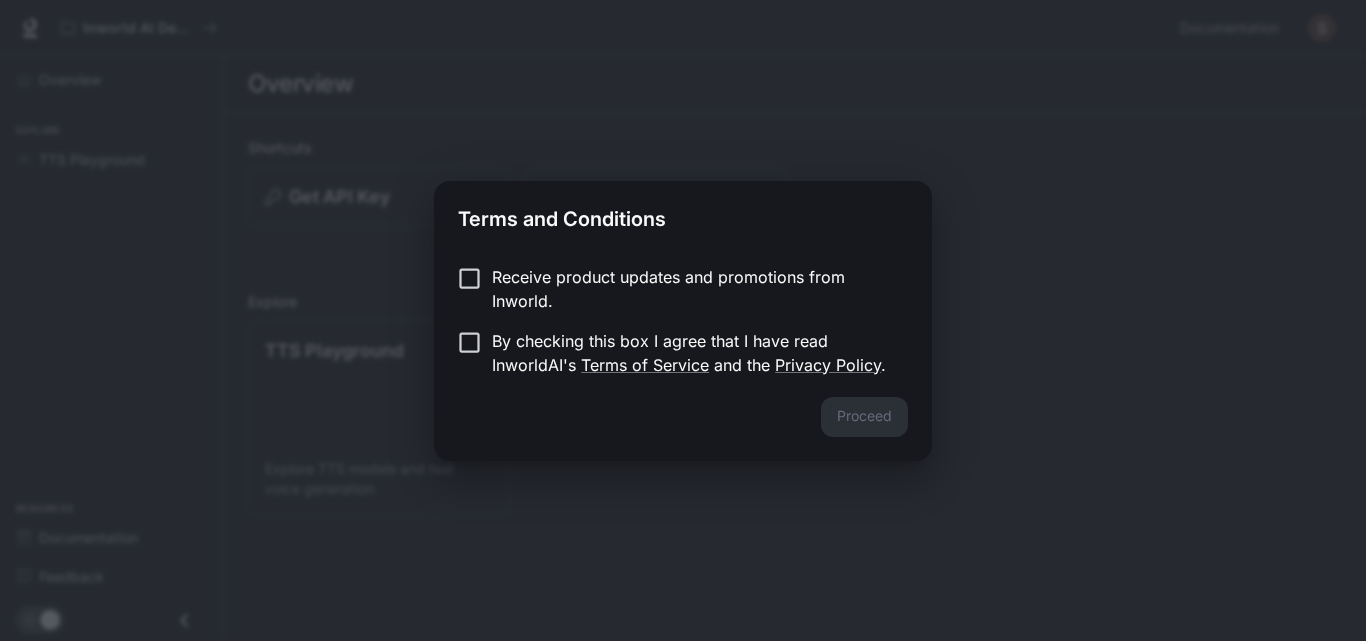 scroll, scrollTop: 0, scrollLeft: 0, axis: both 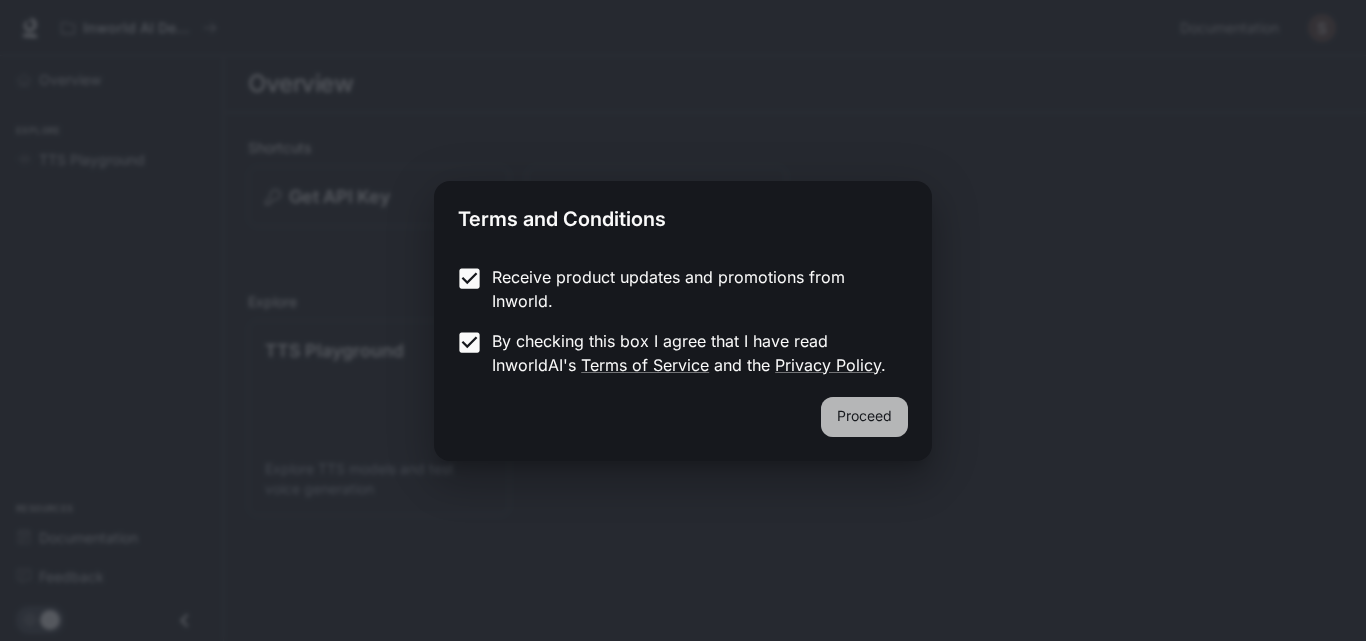 click on "Proceed" at bounding box center (864, 417) 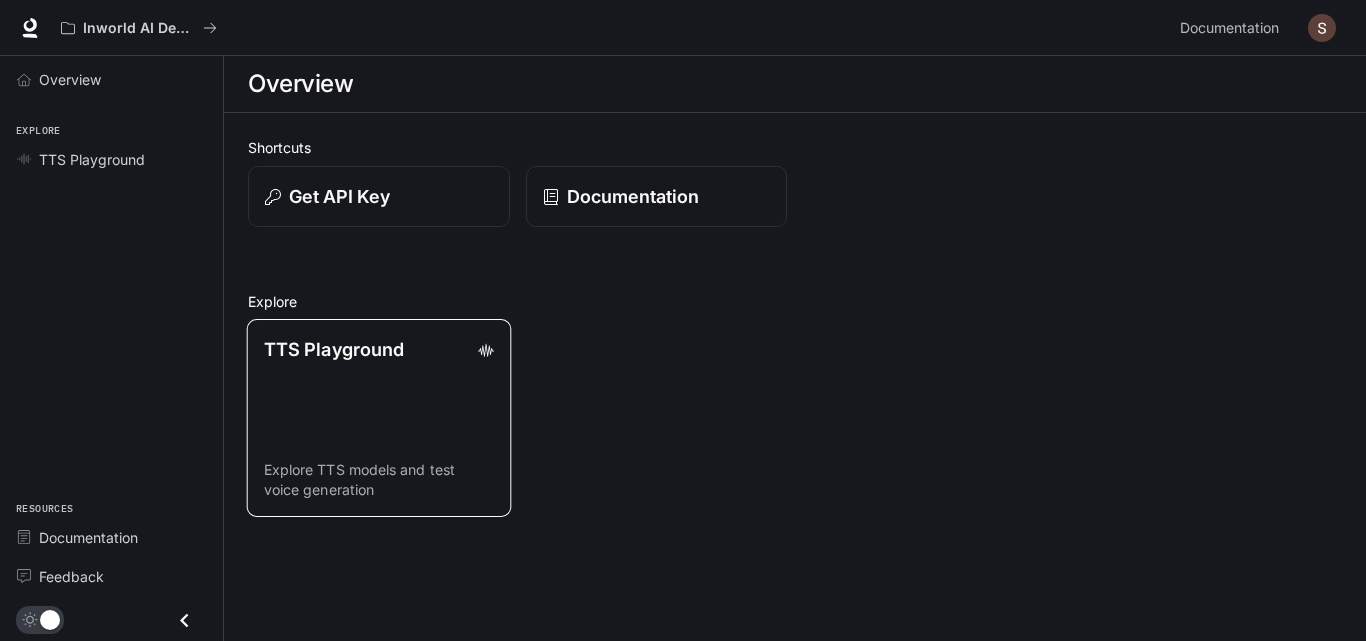 click on "TTS Playground Explore TTS models and test voice generation" at bounding box center (379, 418) 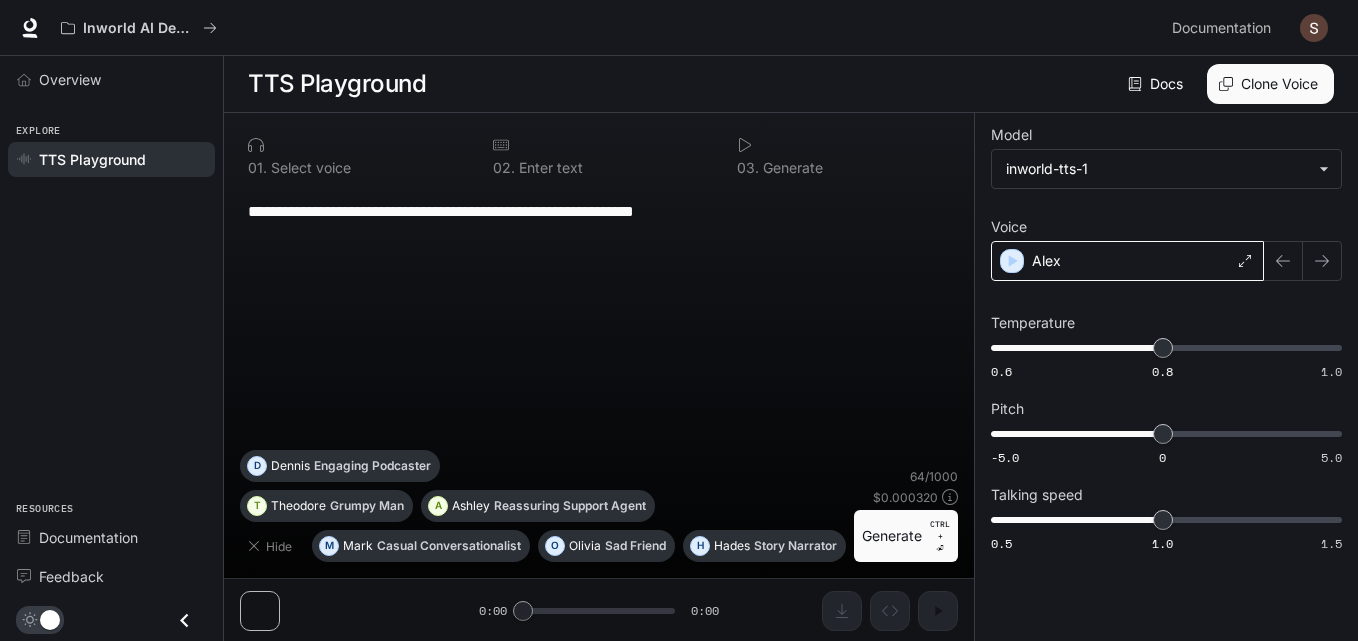 click on "Alex" at bounding box center (1127, 261) 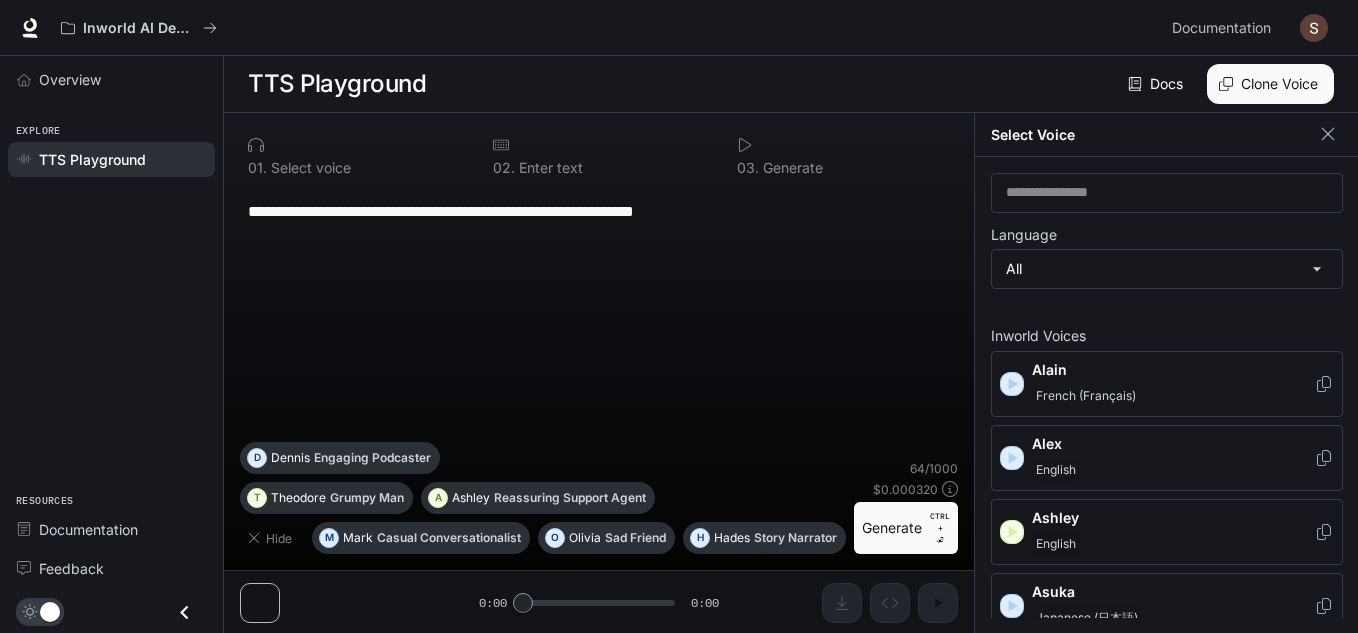 click on "English" at bounding box center [1173, 544] 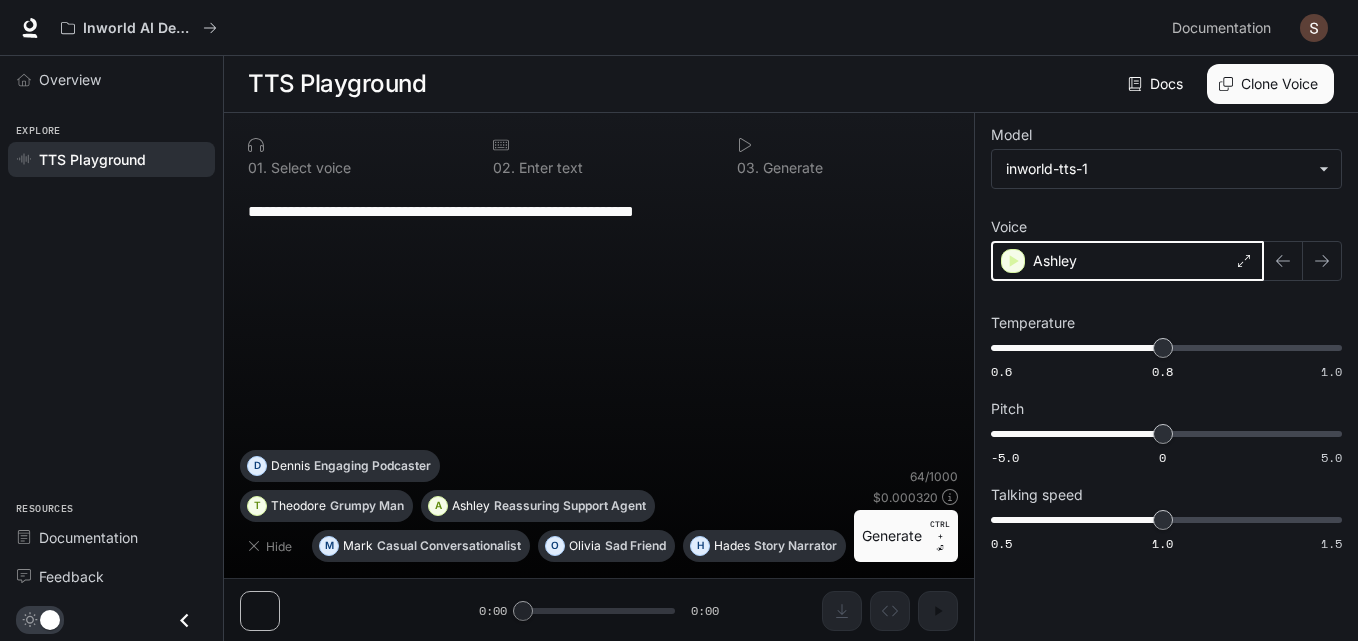 click 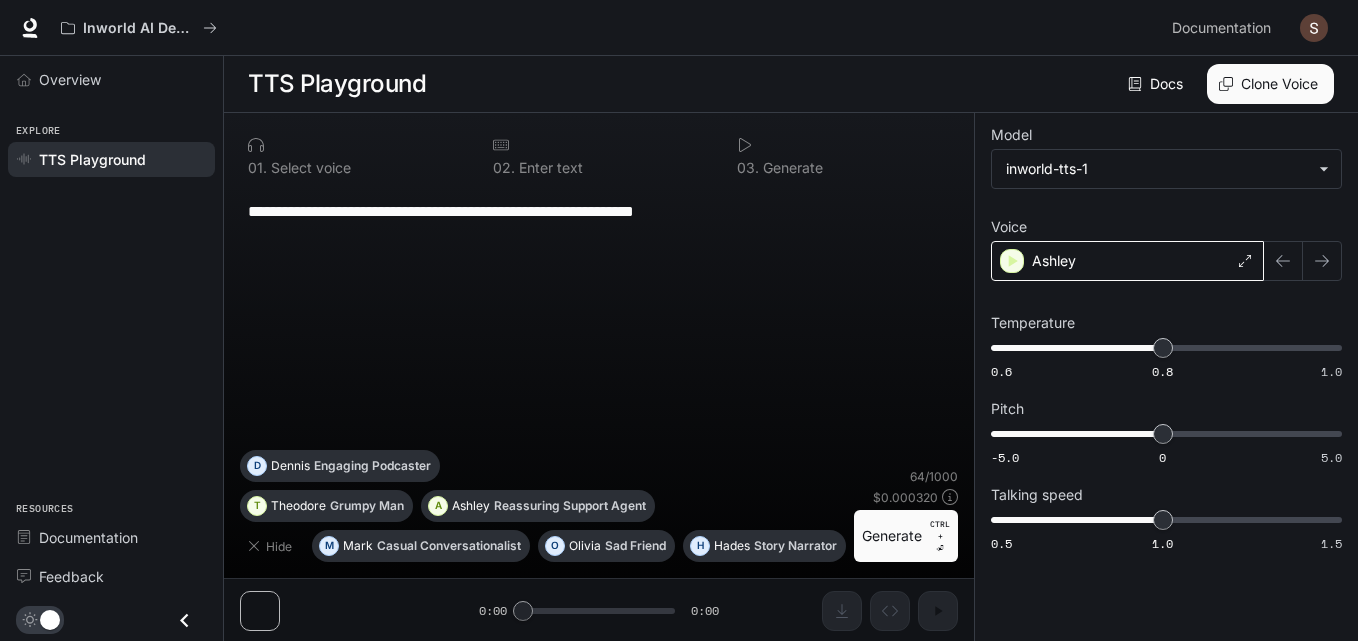 click 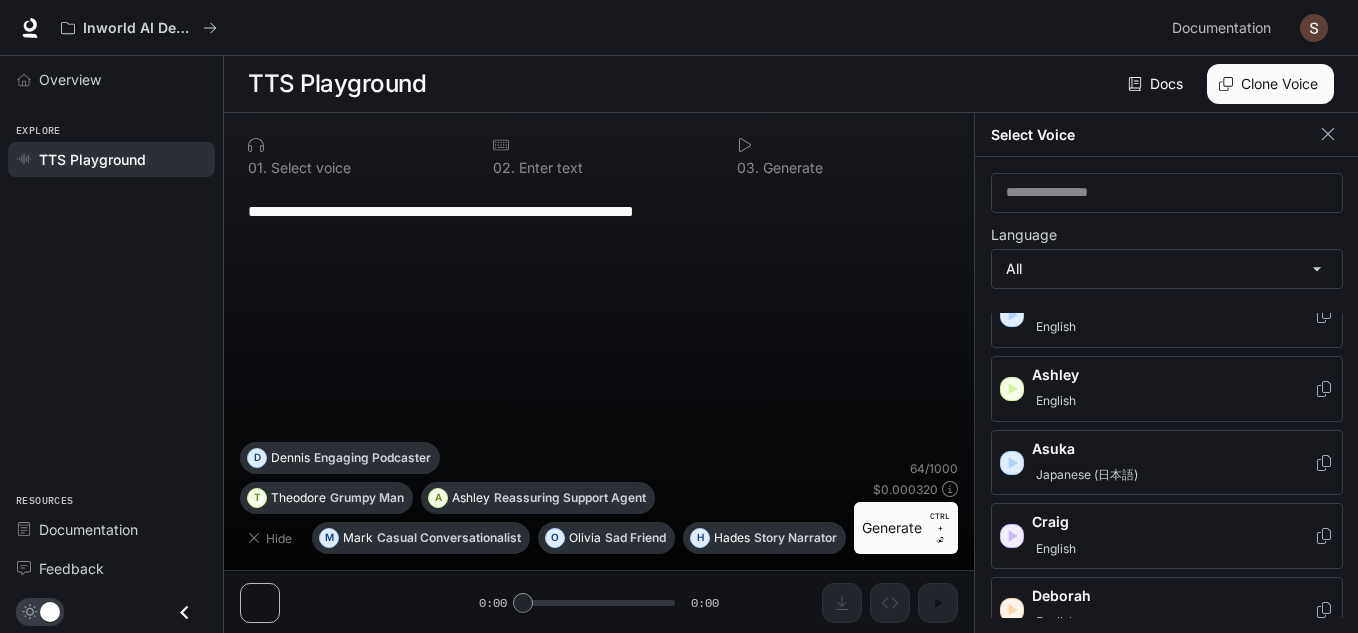 scroll, scrollTop: 179, scrollLeft: 0, axis: vertical 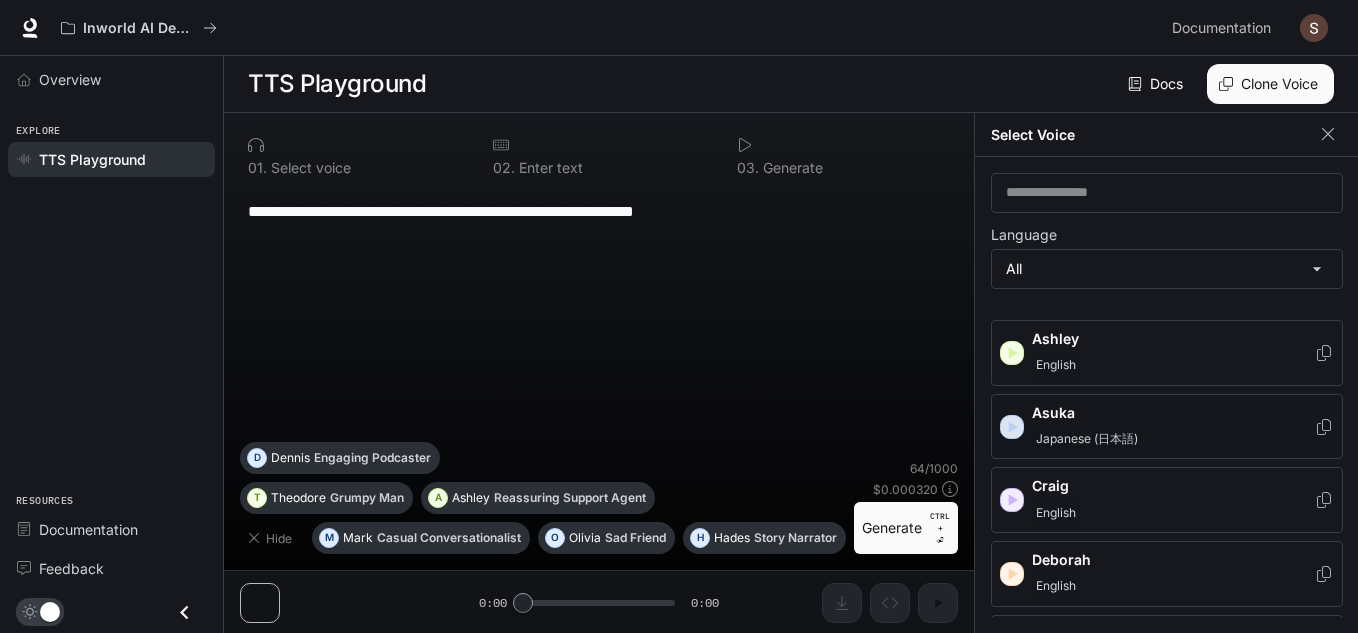 click 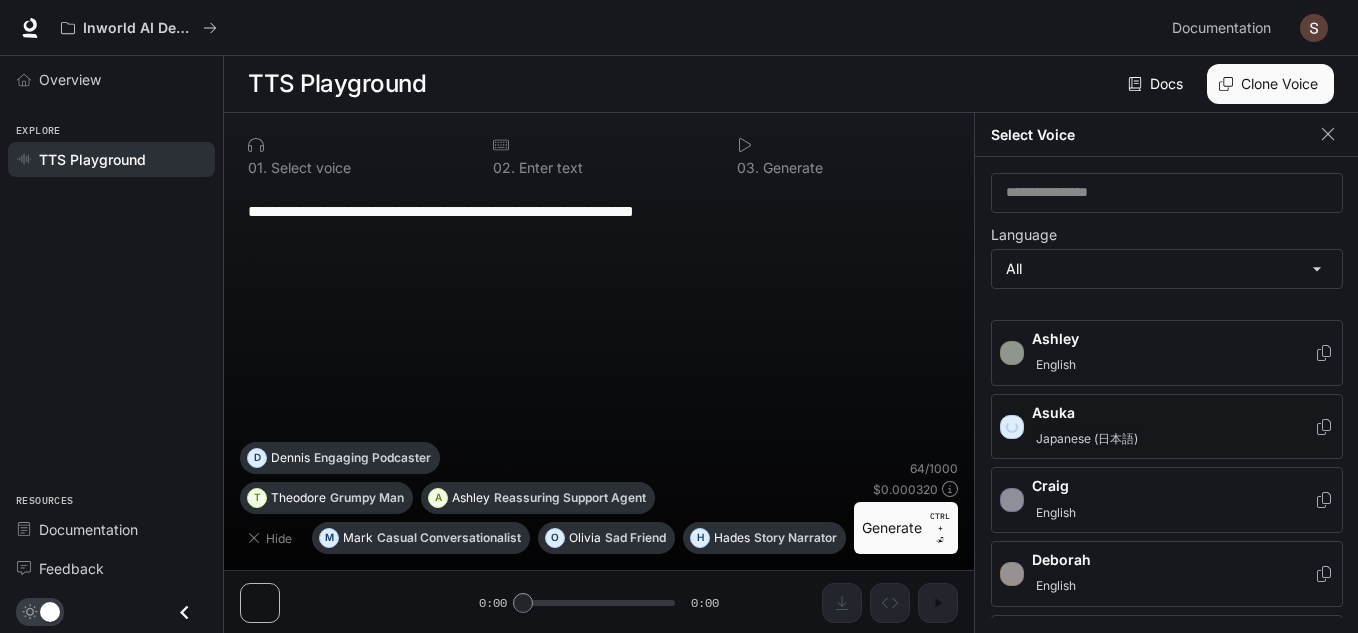 click on "Asuka Japanese (日本語)" at bounding box center [1167, 427] 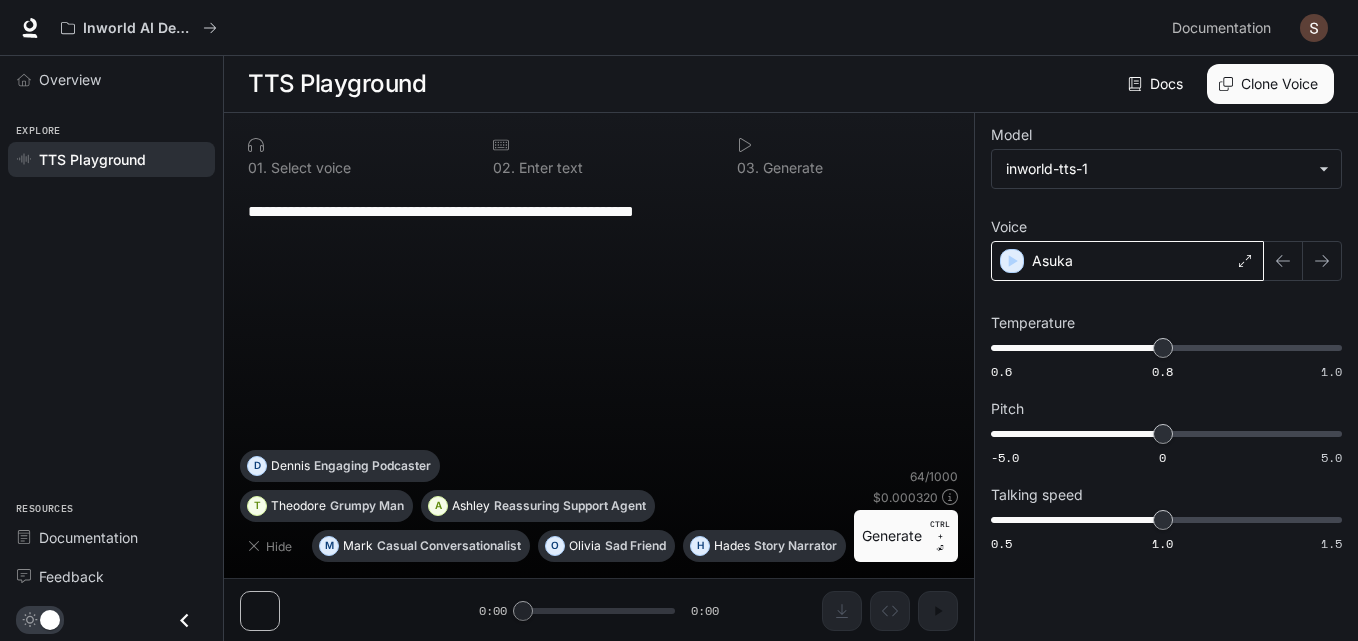 click 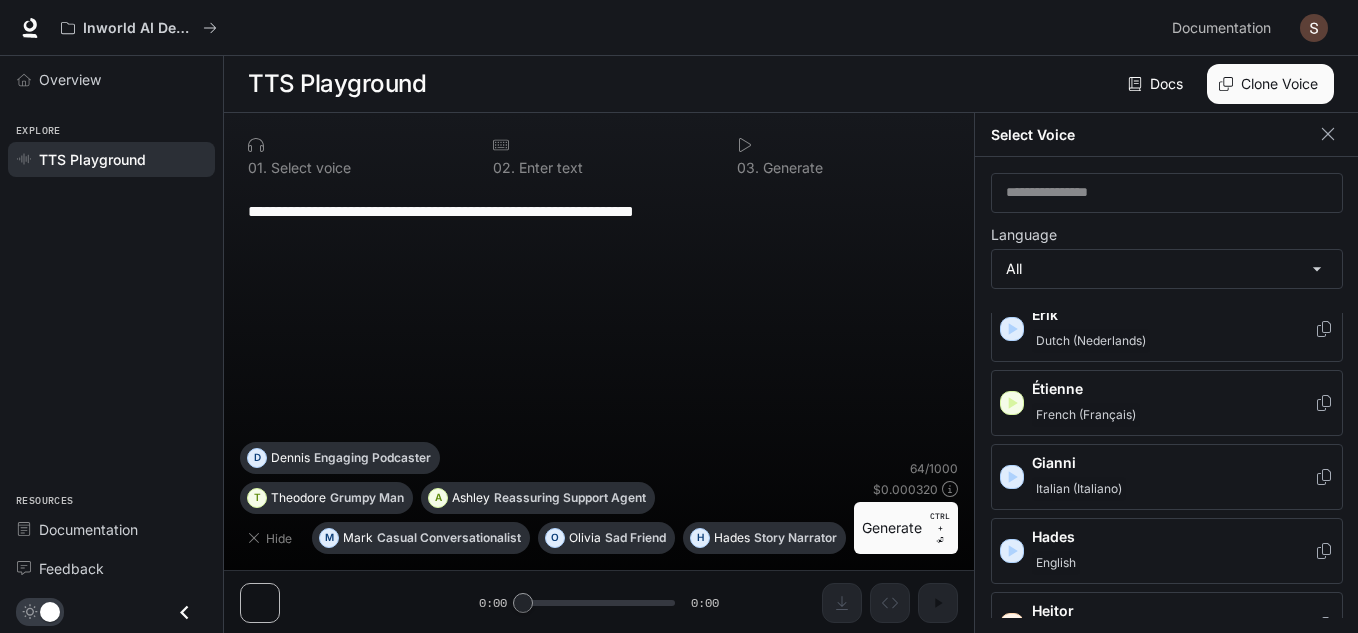 scroll, scrollTop: 916, scrollLeft: 0, axis: vertical 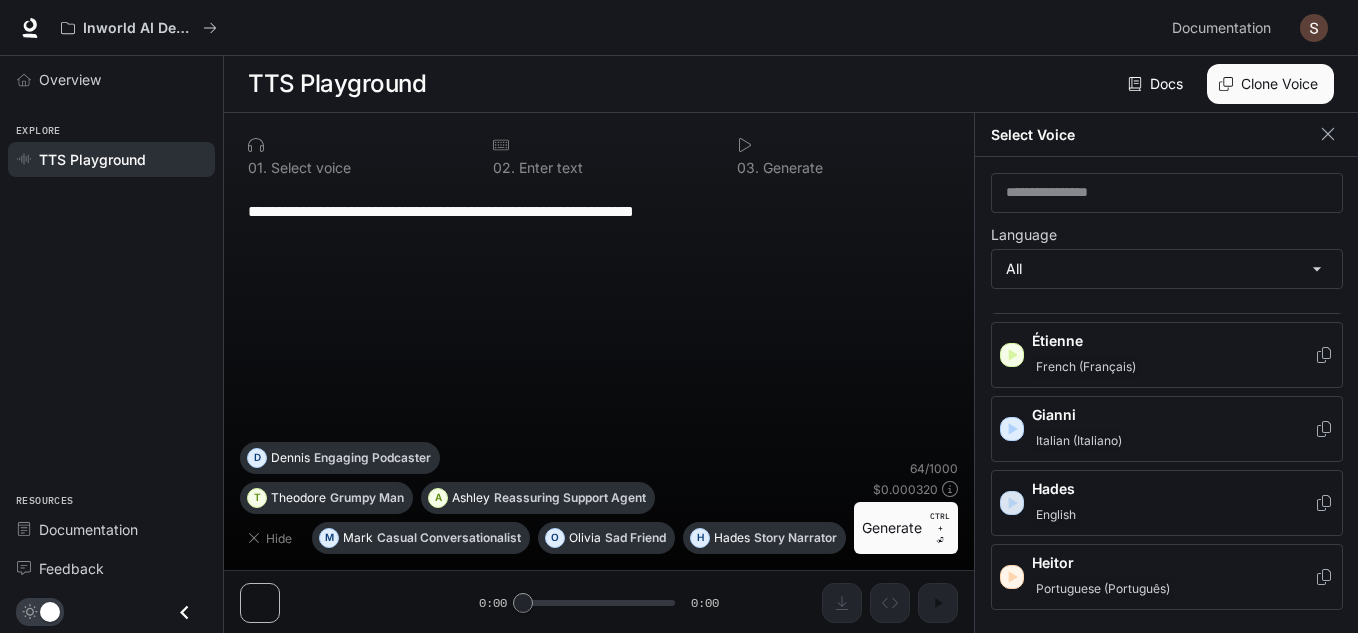 click 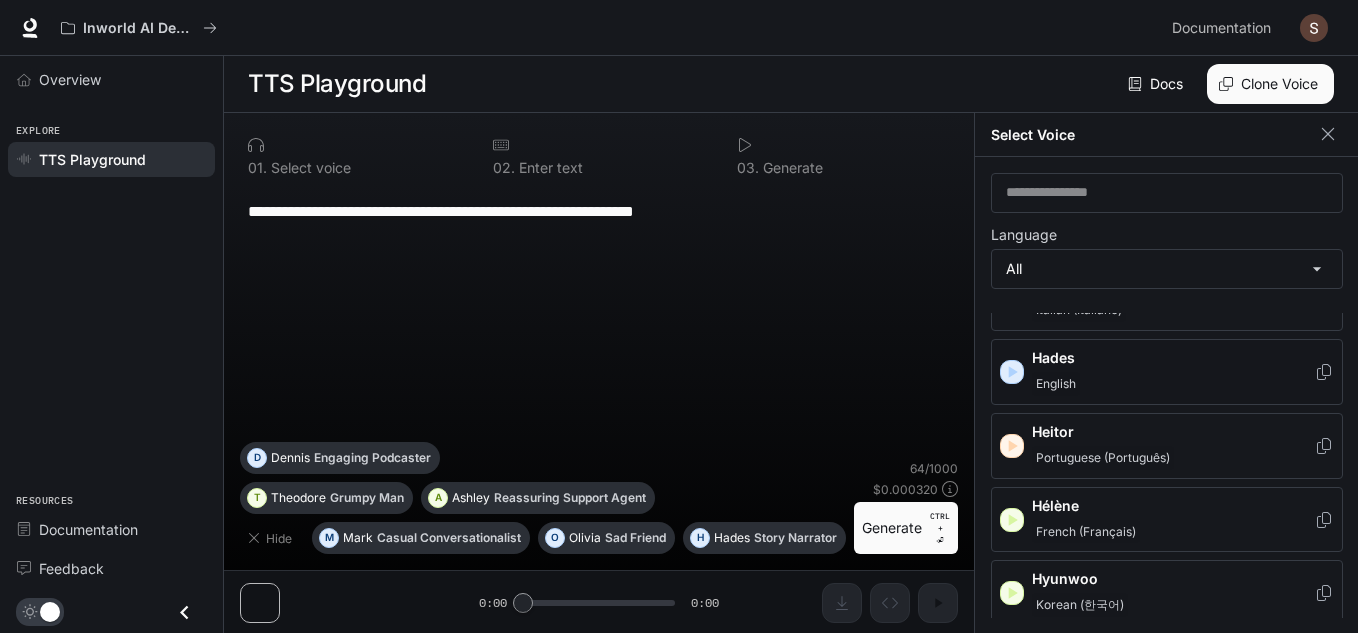 scroll, scrollTop: 1070, scrollLeft: 0, axis: vertical 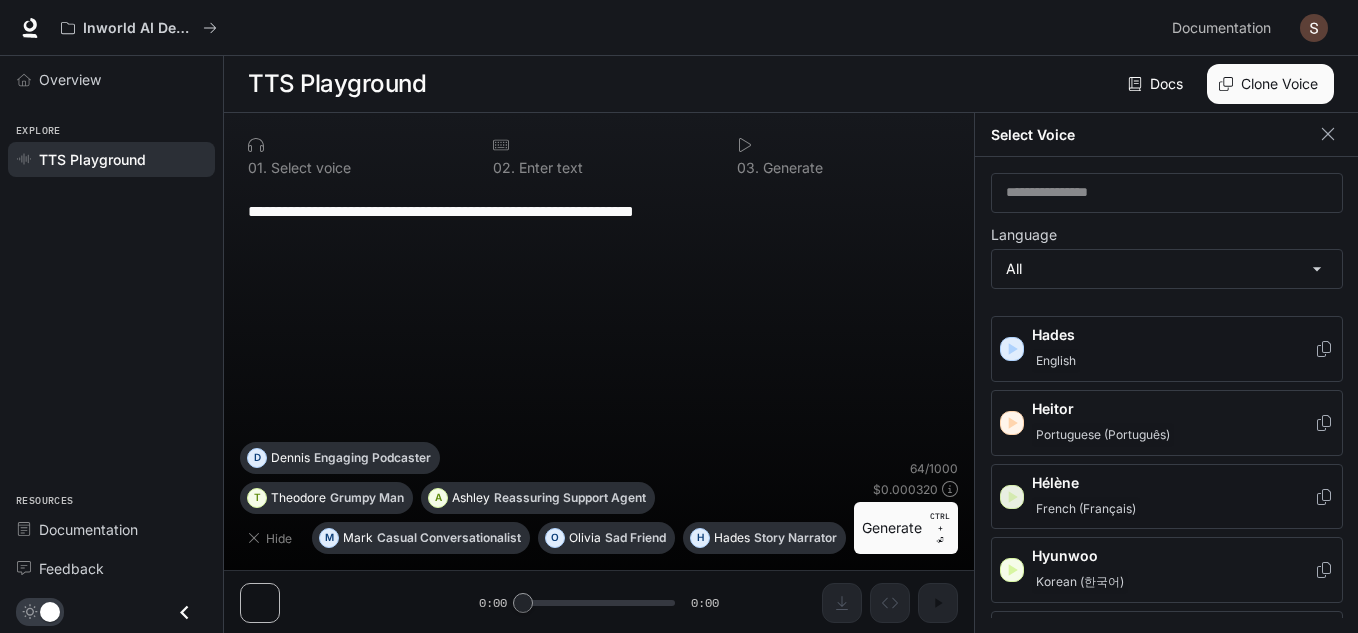 click 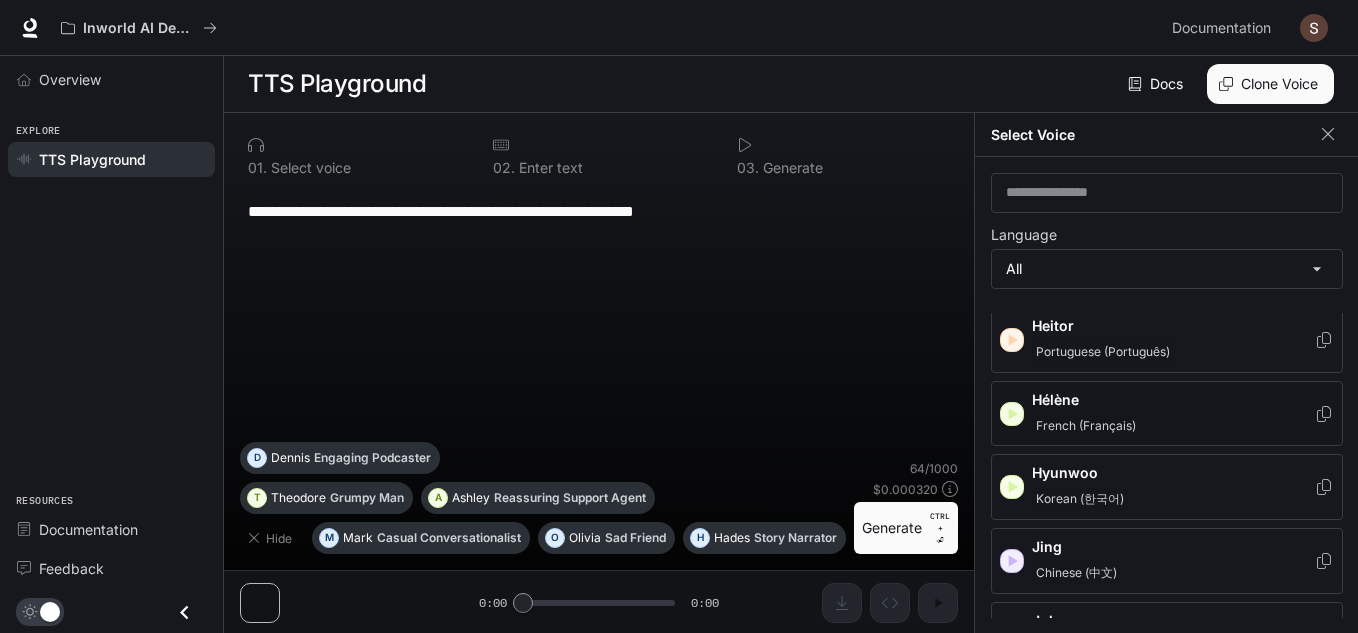 scroll, scrollTop: 1166, scrollLeft: 0, axis: vertical 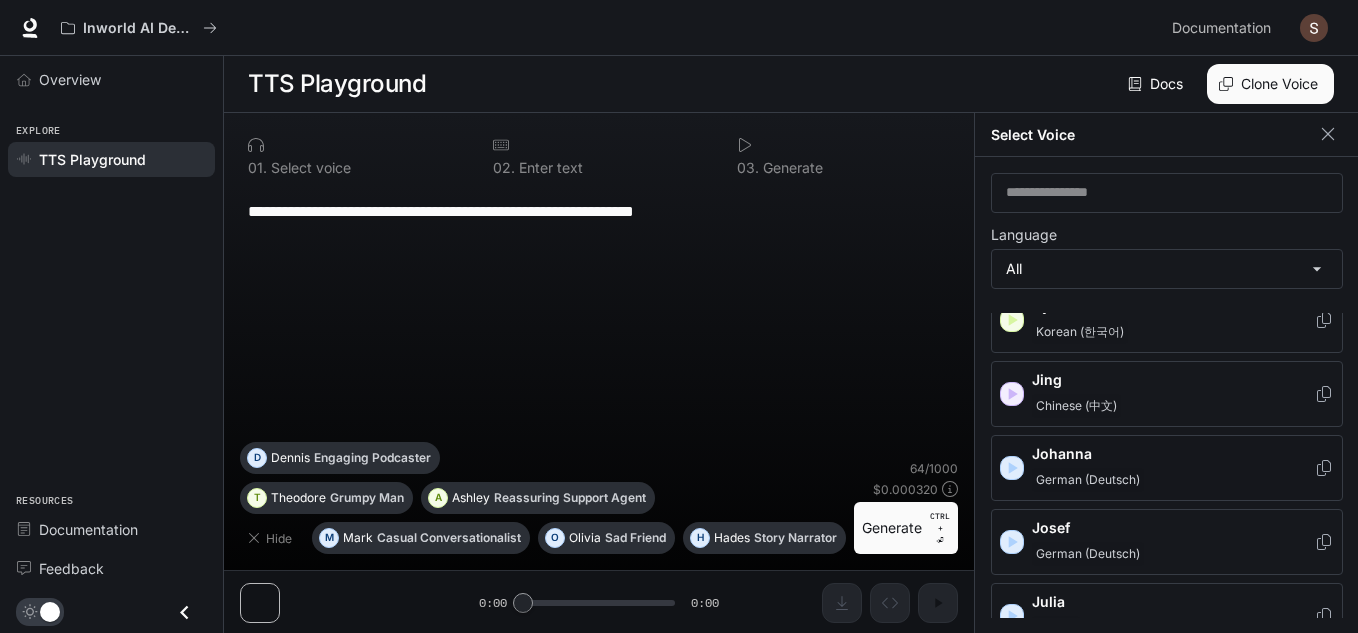 click 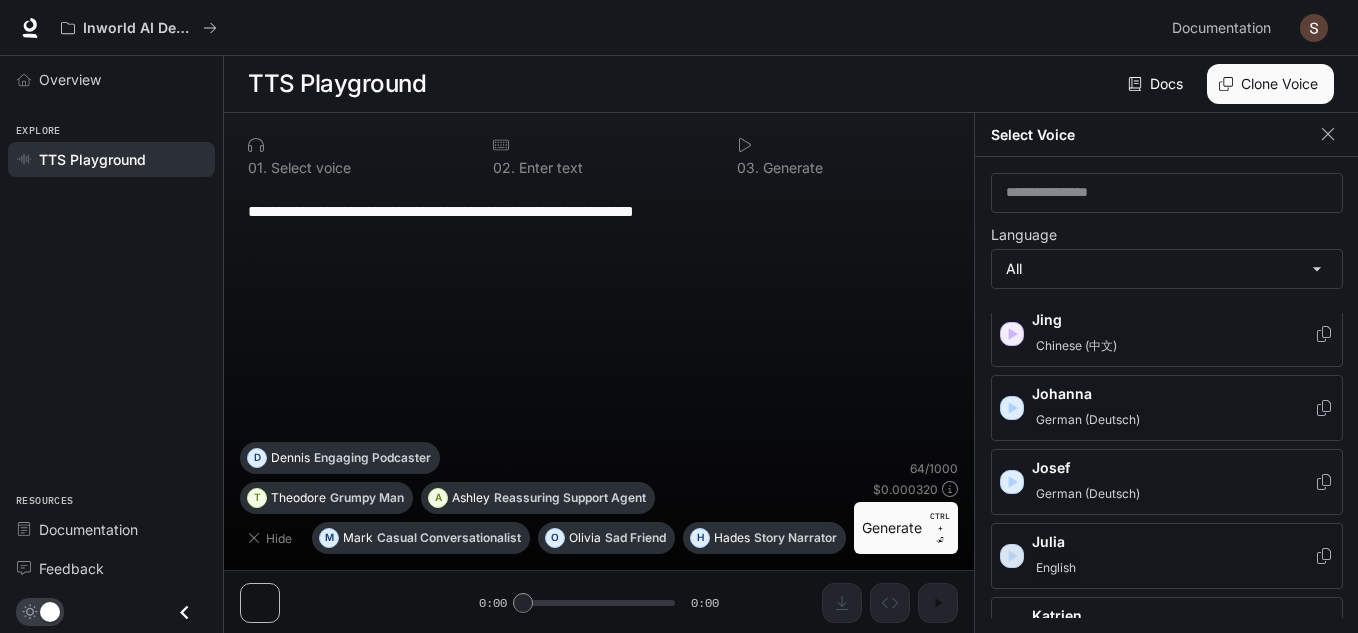click 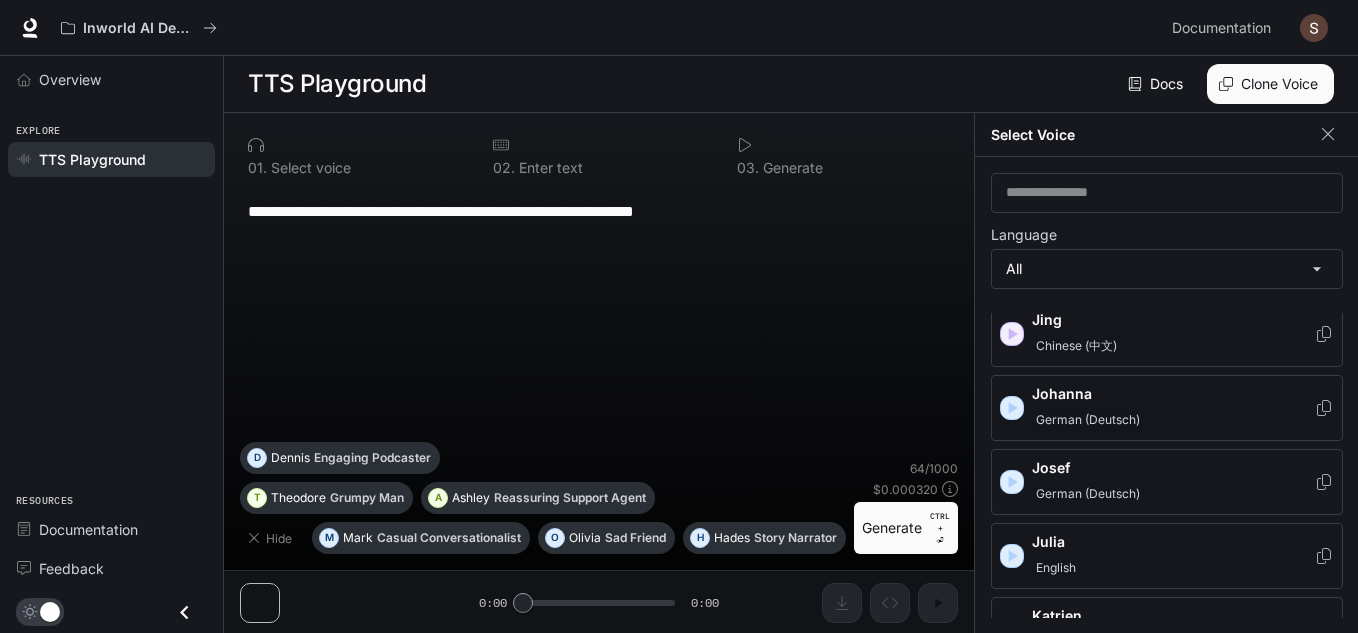 click on "Julia" at bounding box center (1173, 542) 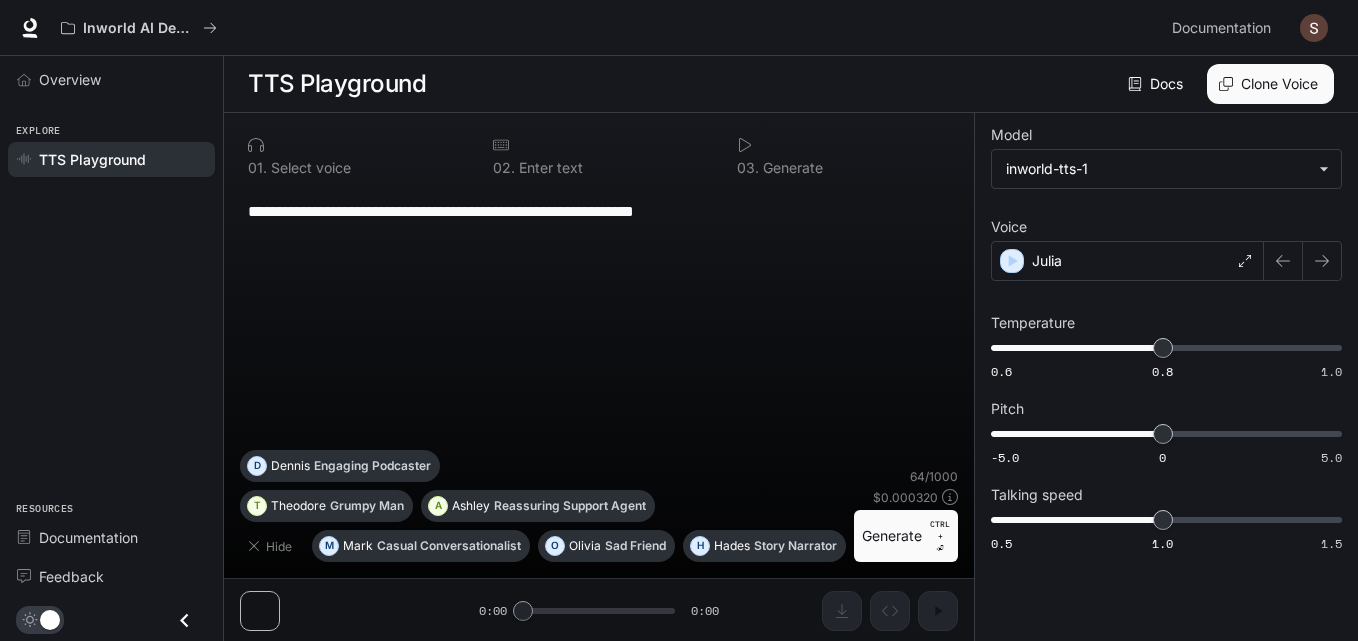 click on "**********" at bounding box center (599, 211) 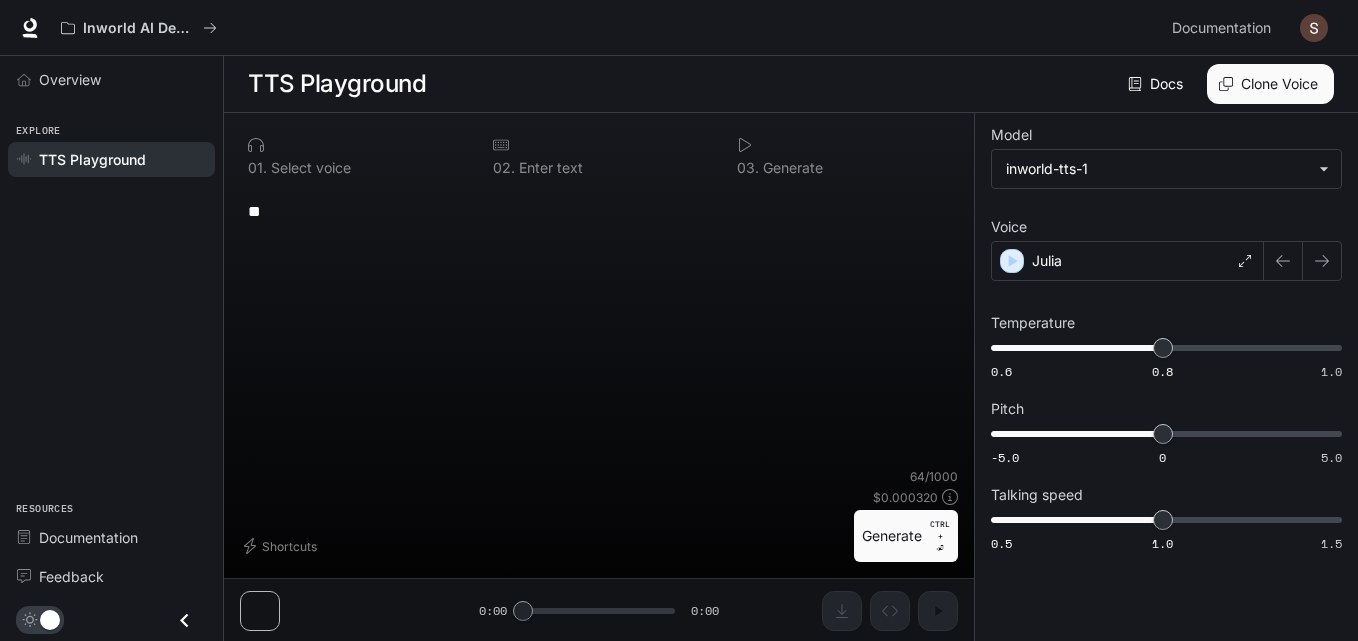 type on "*" 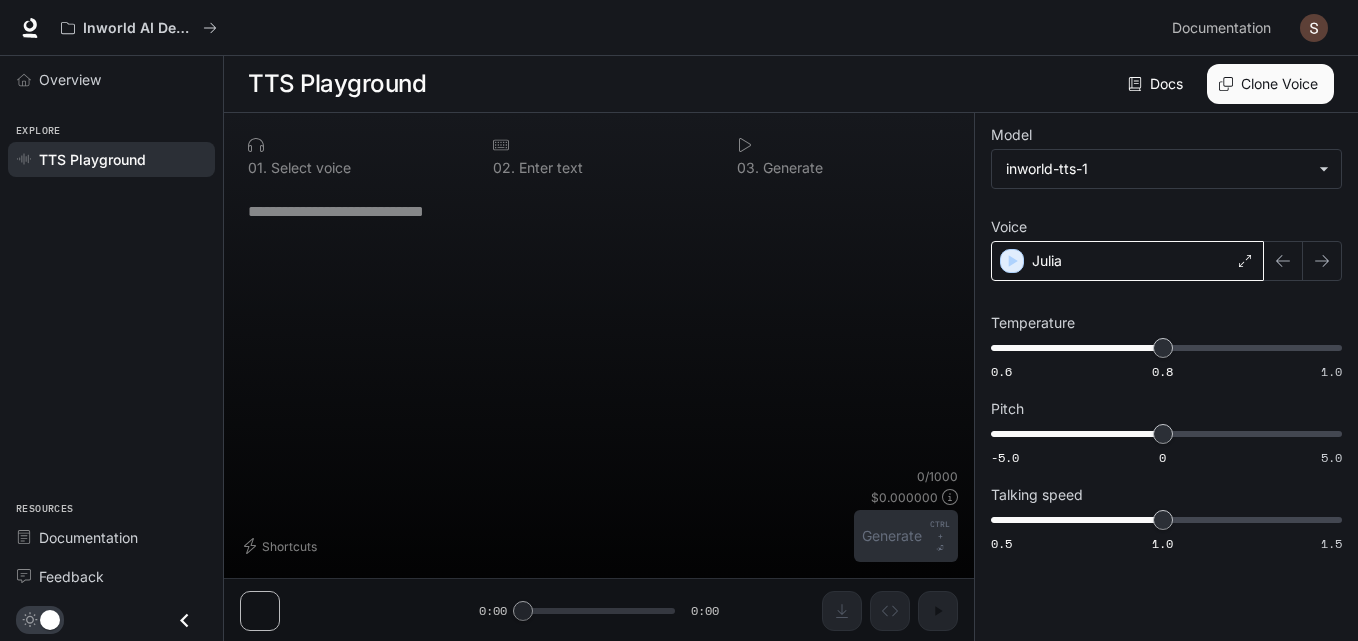 type 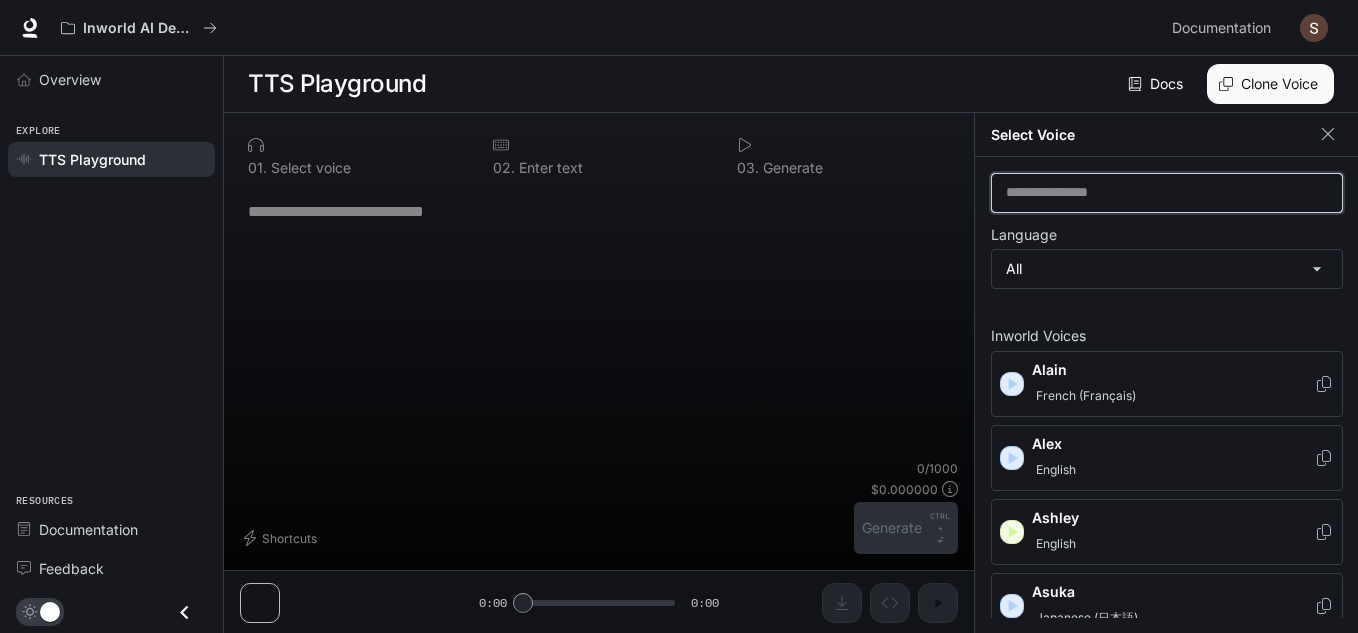 click at bounding box center [1167, 193] 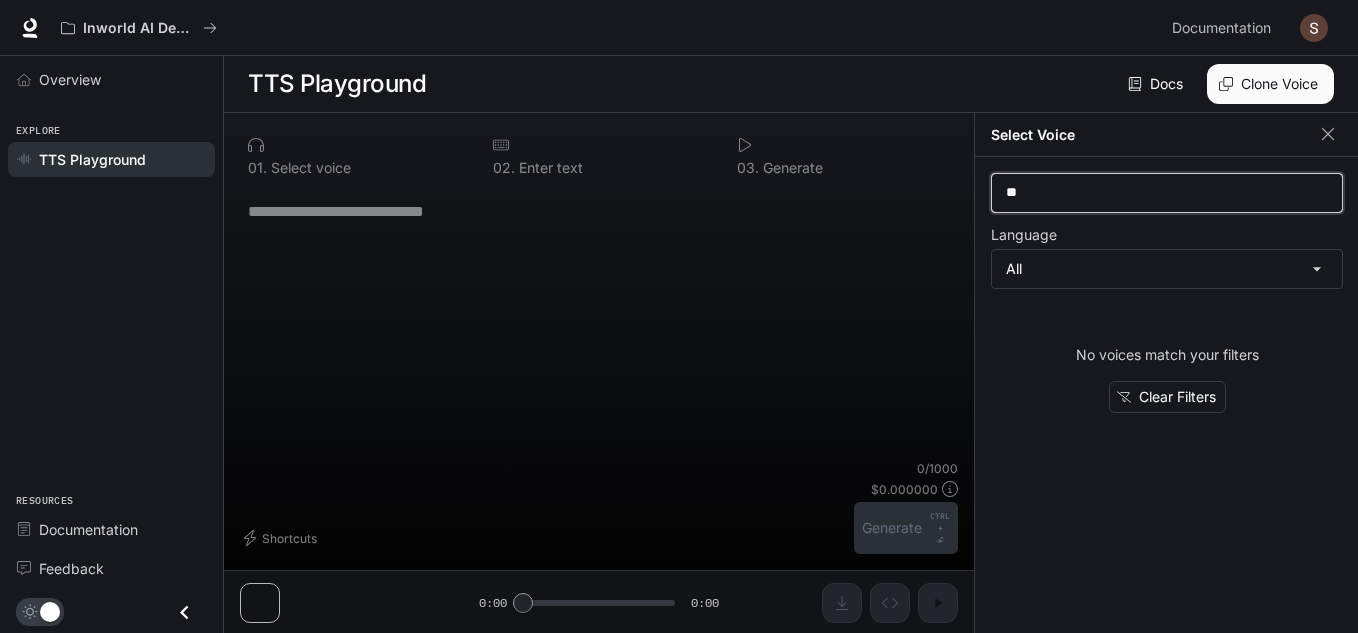 type on "*" 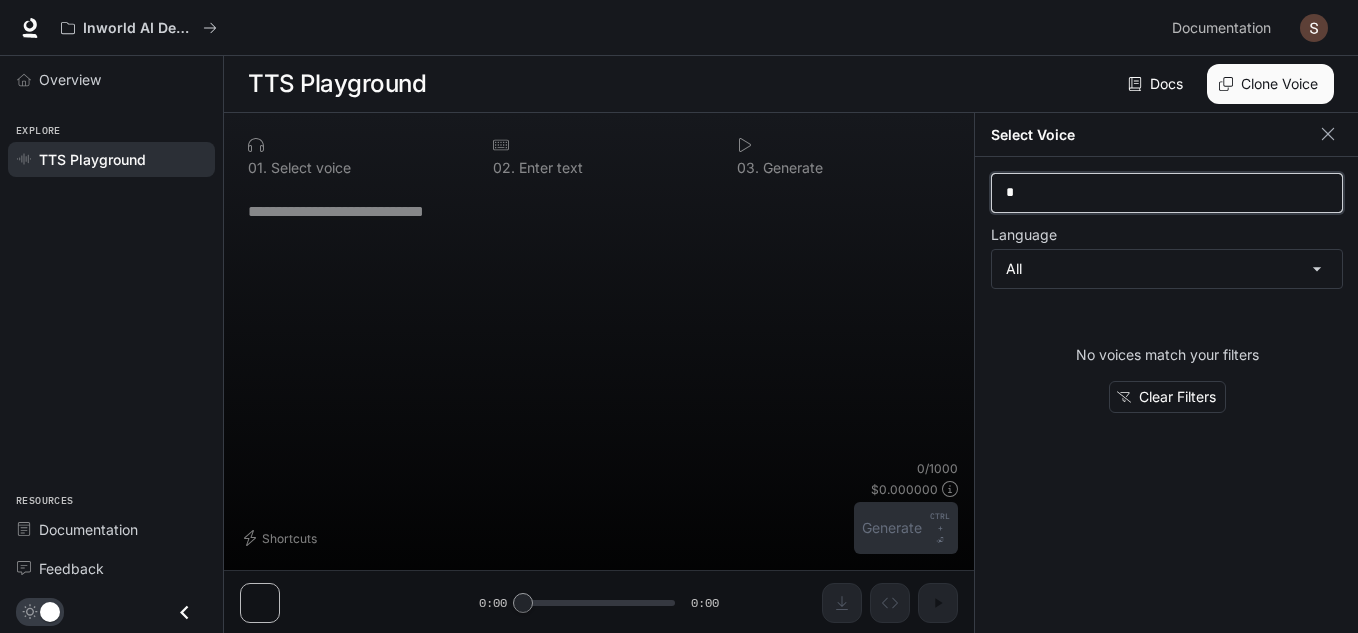 type 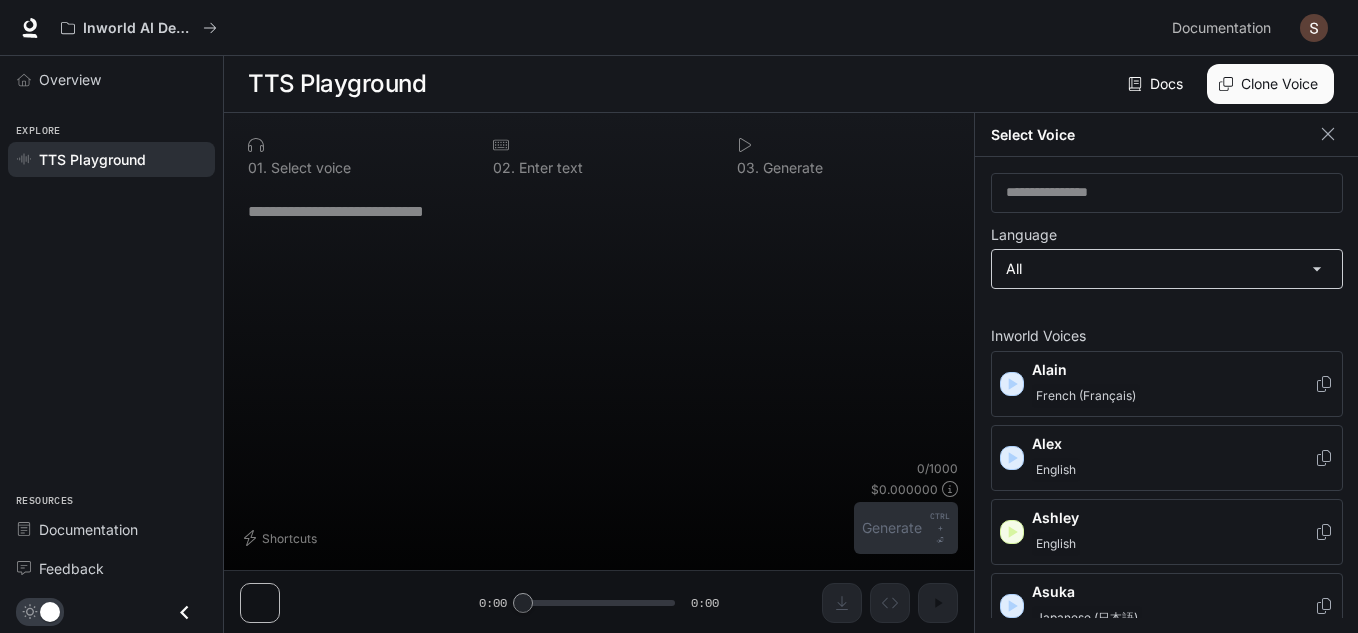 click on "**********" at bounding box center [679, 317] 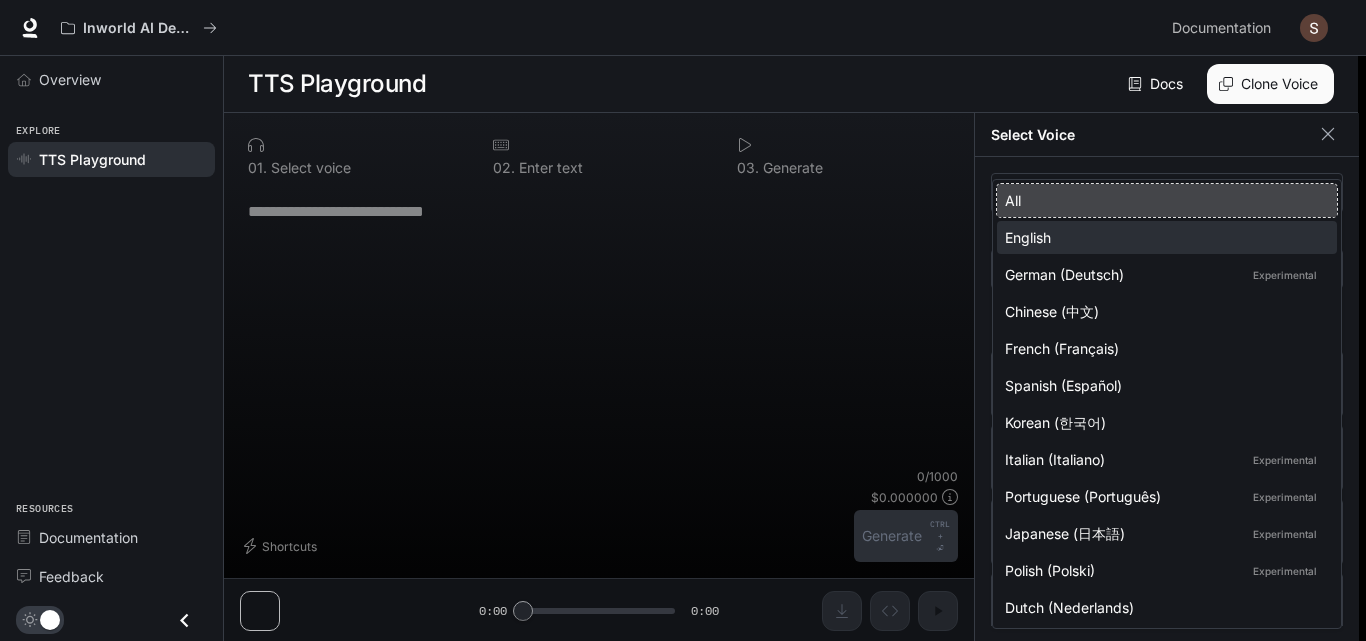 click on "English" at bounding box center (1163, 237) 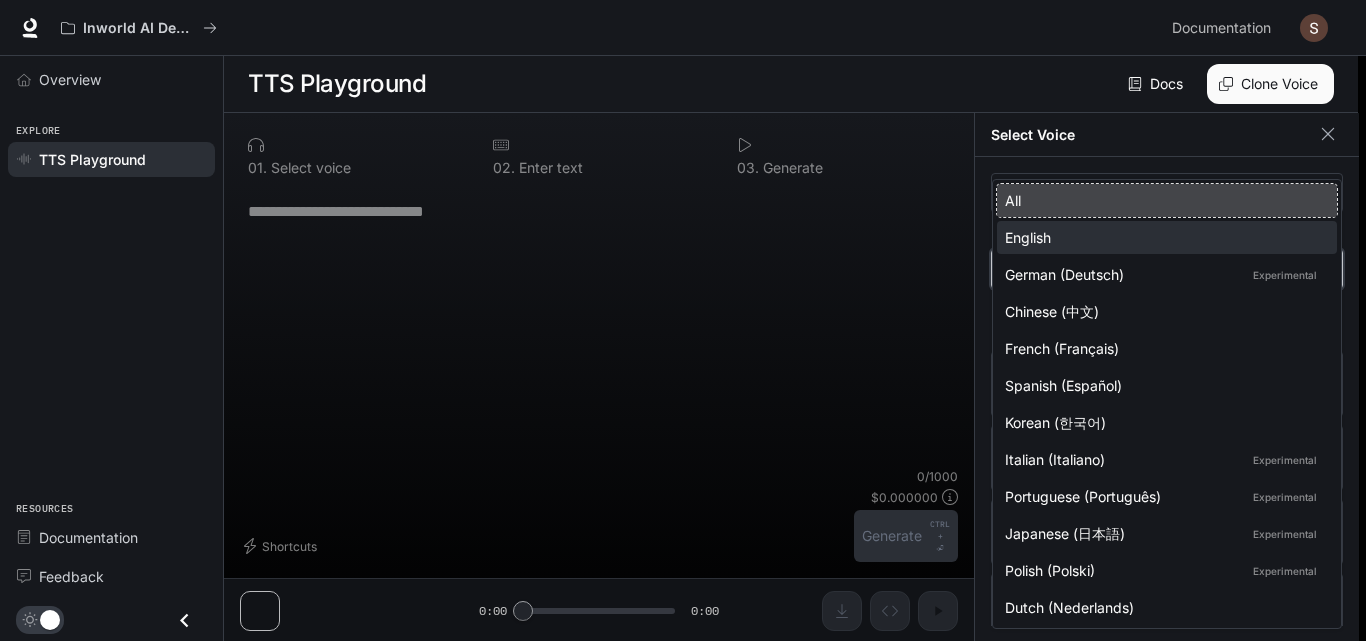 type on "*****" 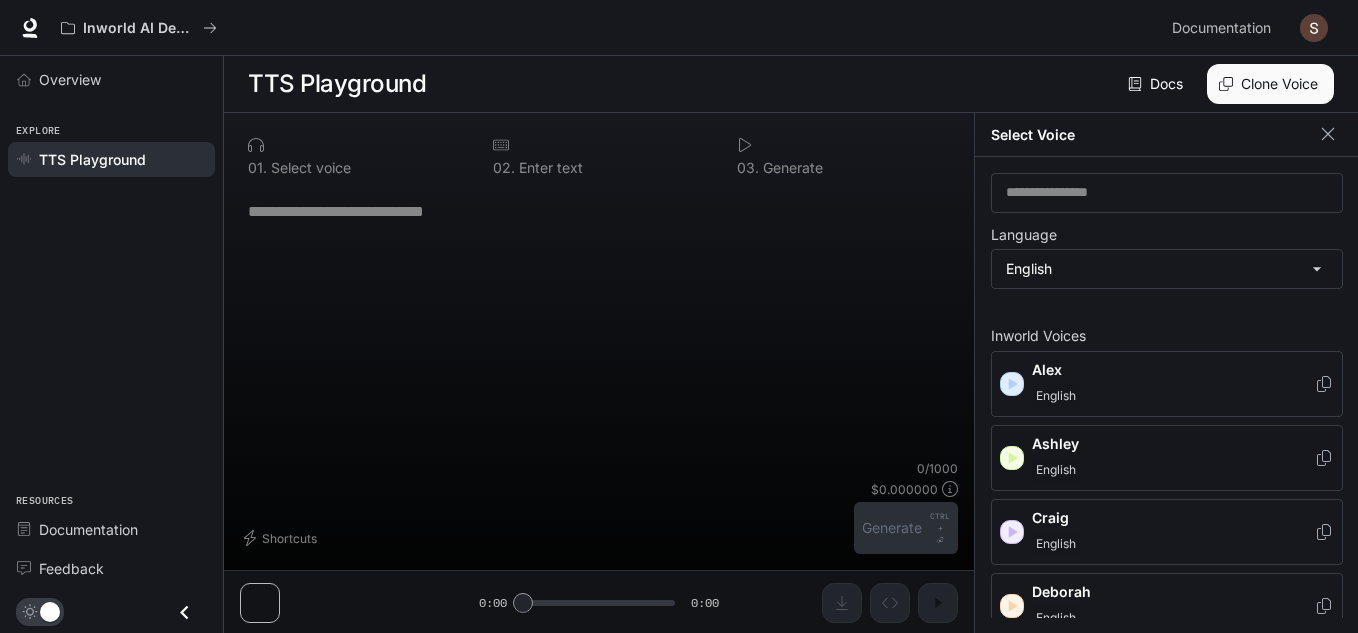 click on "Ashley English" at bounding box center [1167, 458] 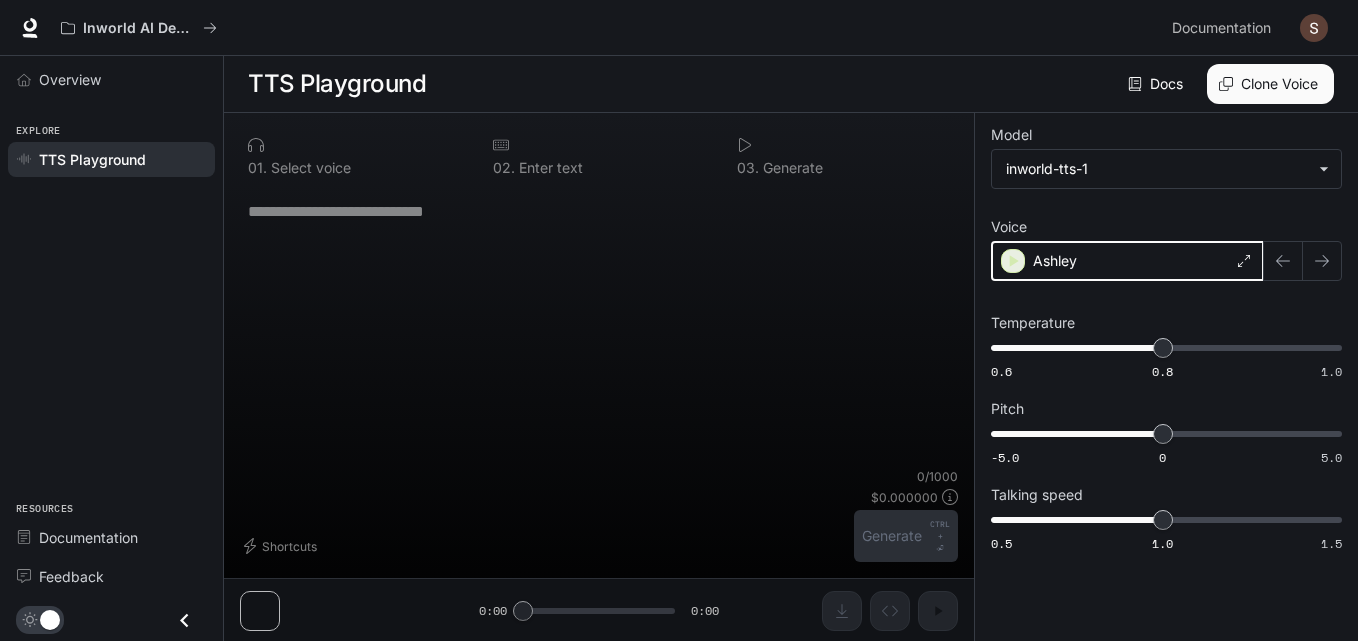 click 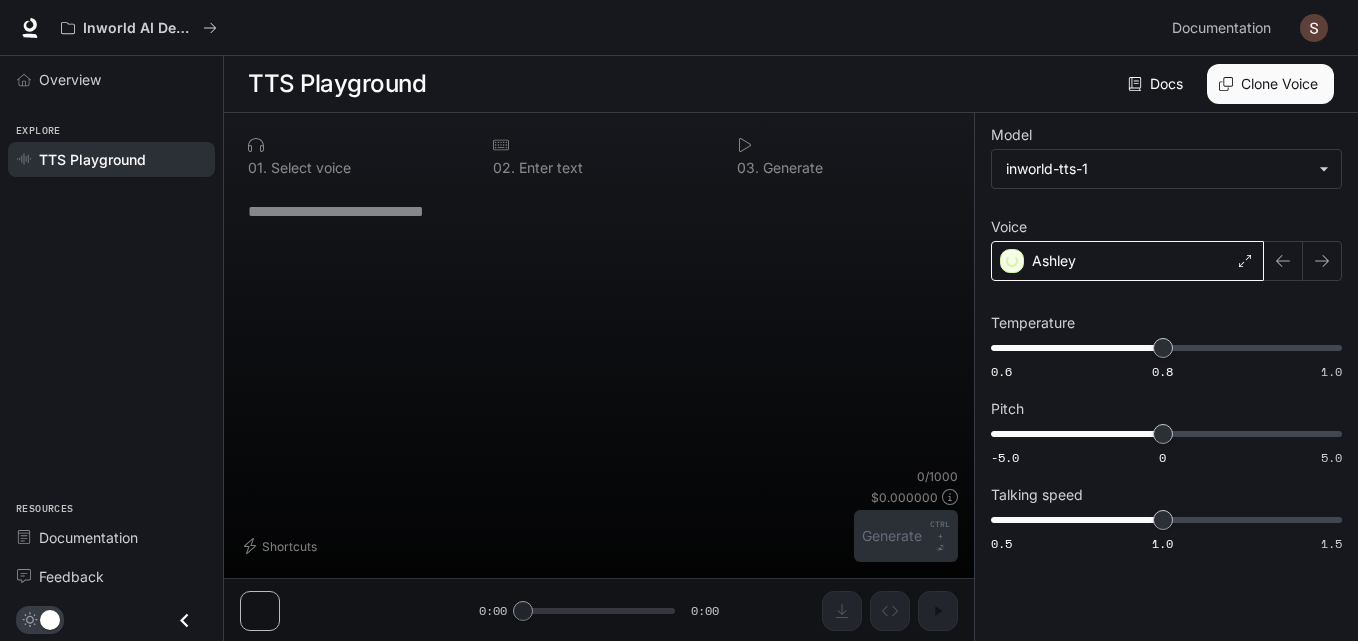 click on "Ashley" at bounding box center (1054, 261) 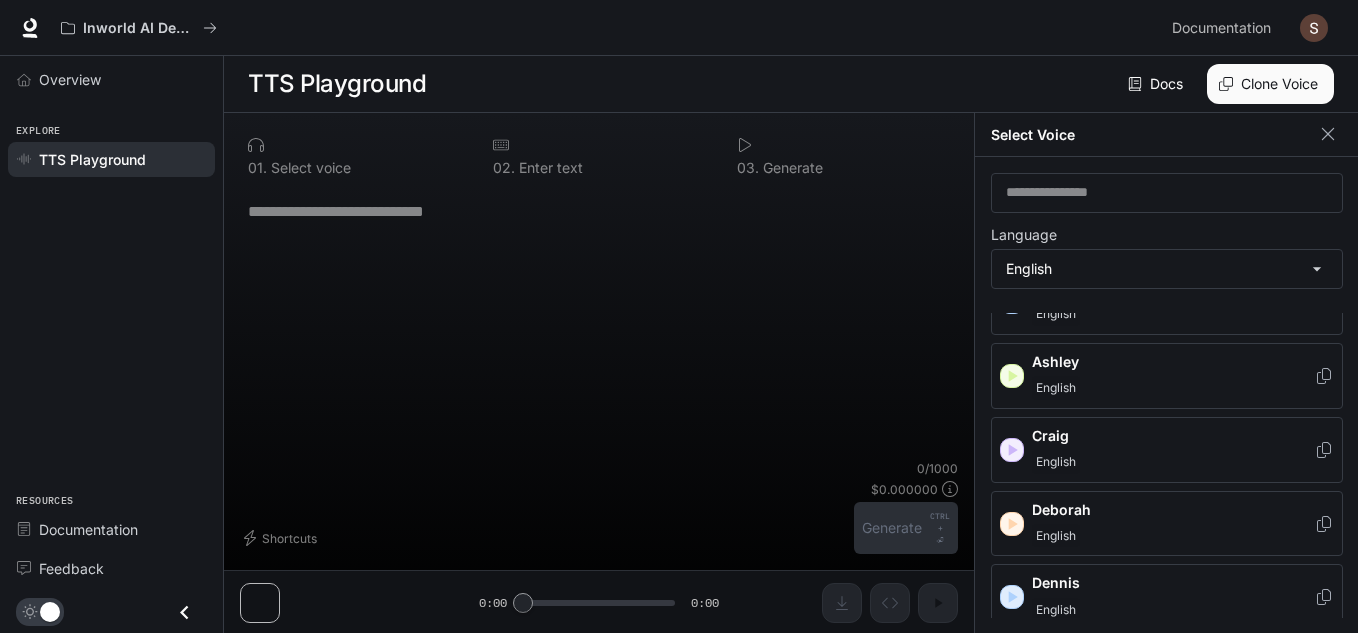 scroll, scrollTop: 106, scrollLeft: 0, axis: vertical 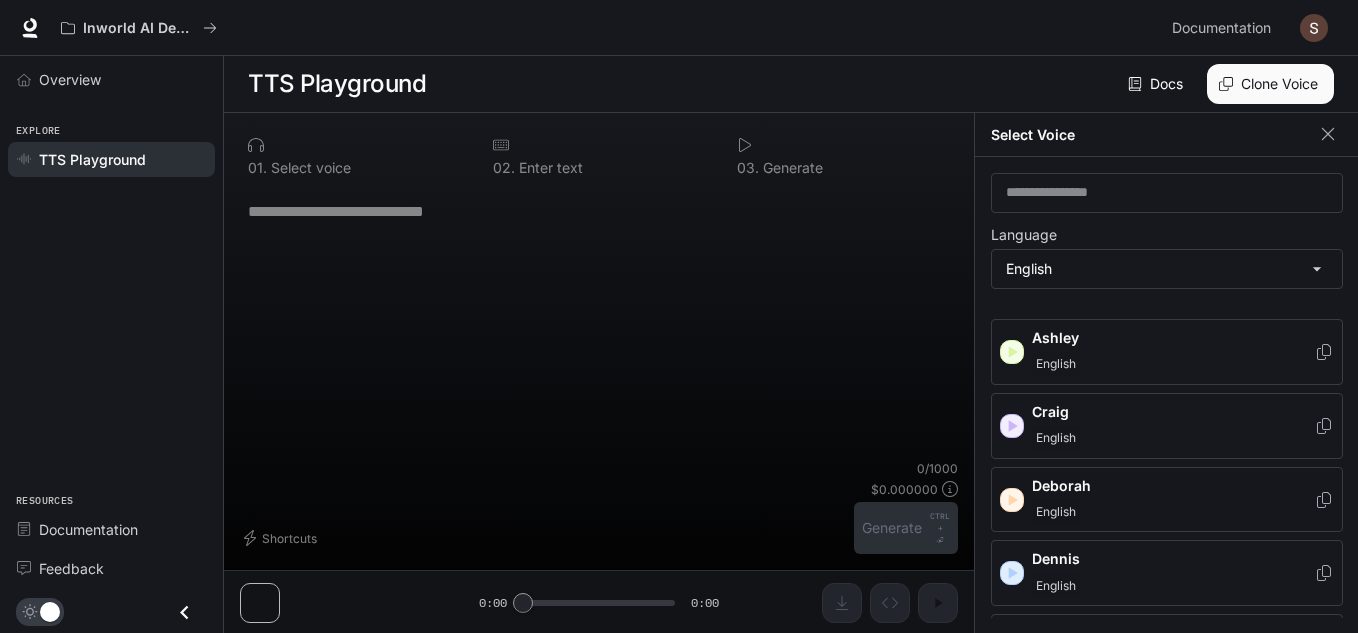 click 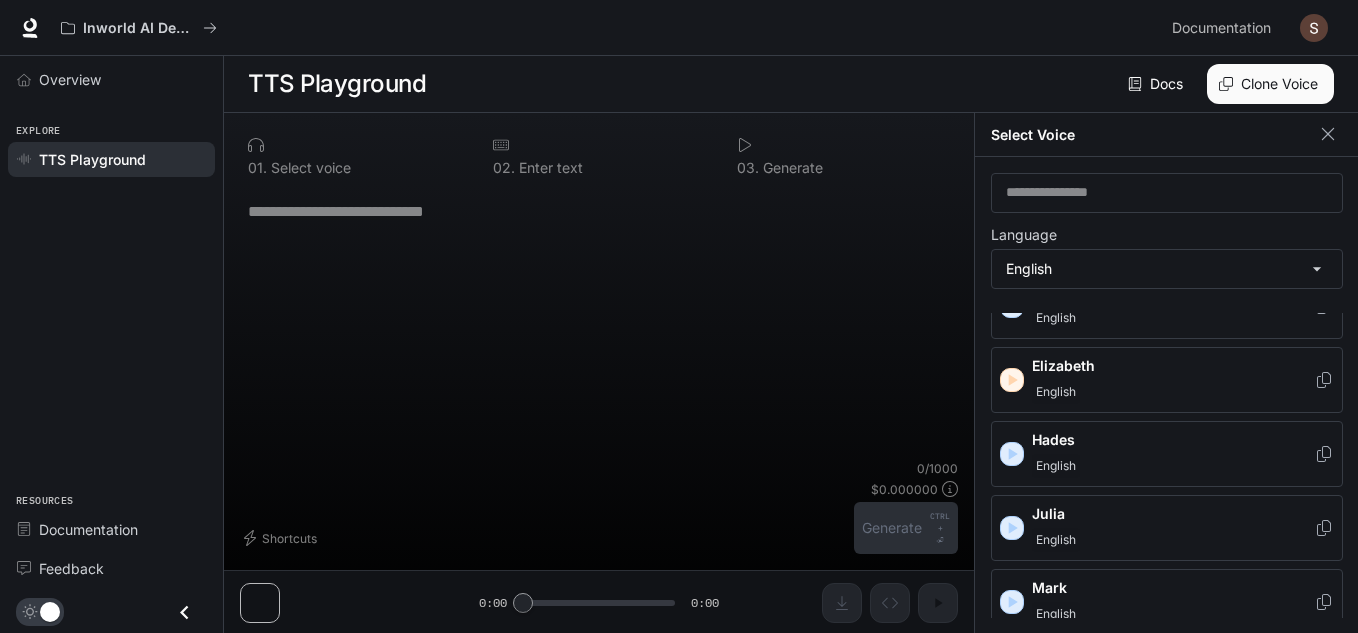 scroll, scrollTop: 530, scrollLeft: 0, axis: vertical 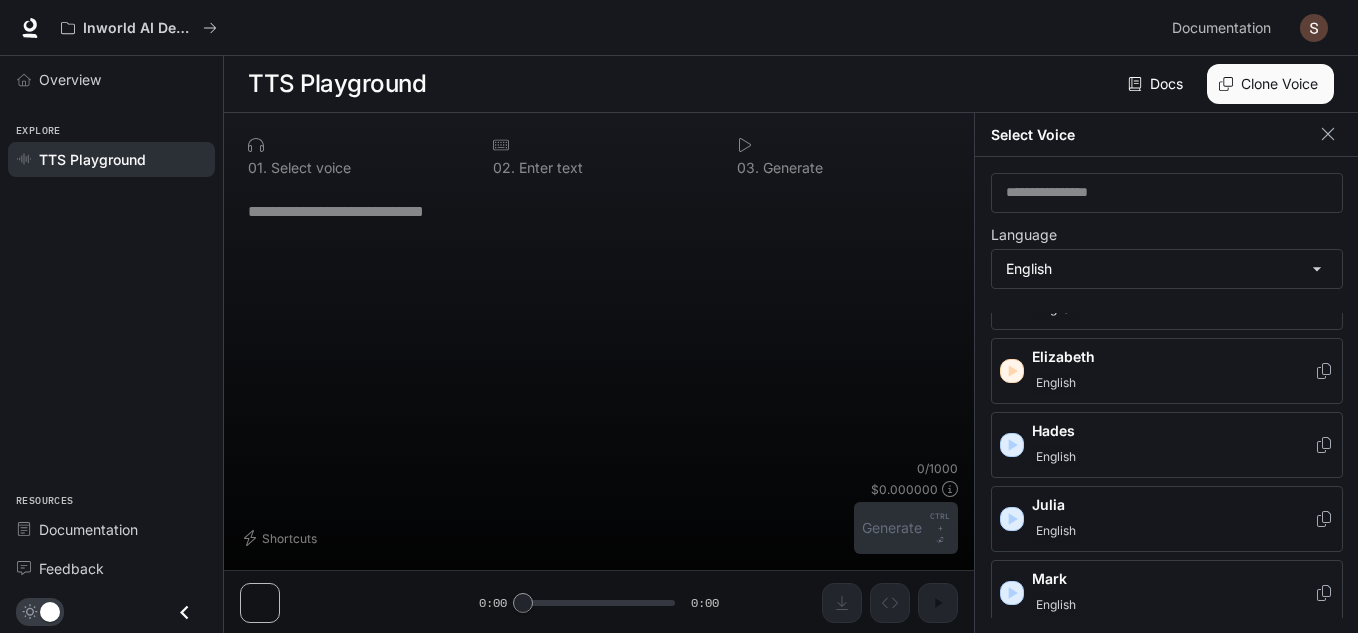 click 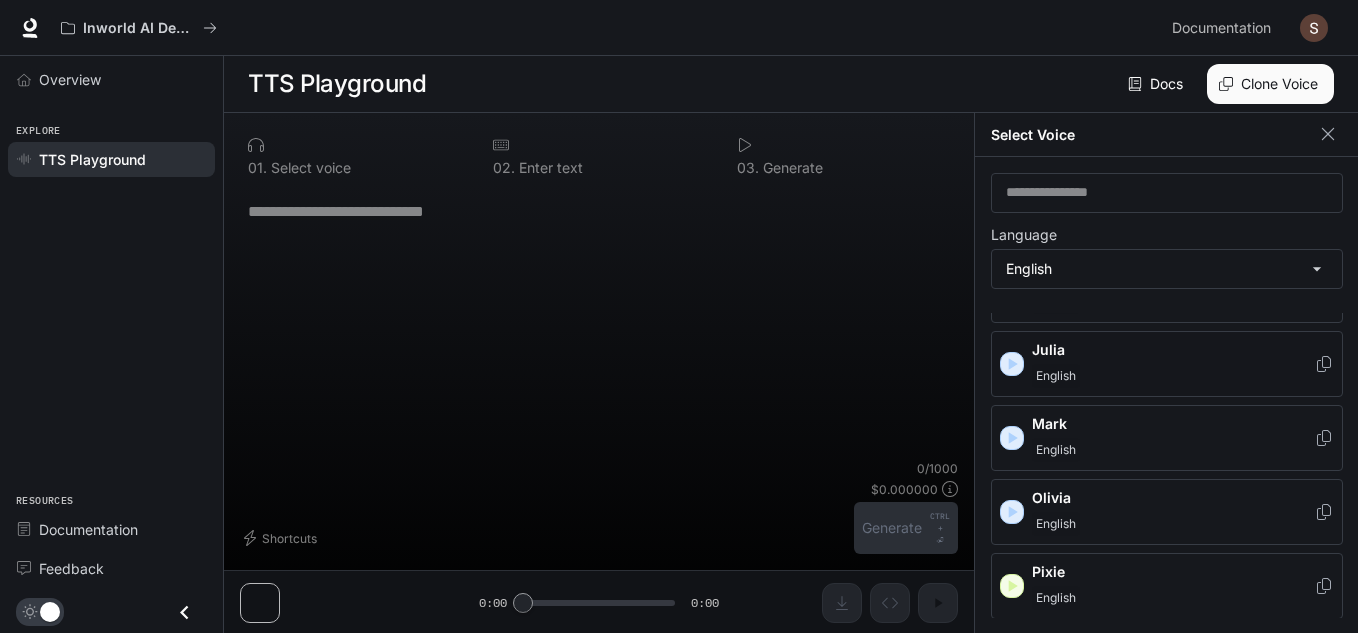 scroll, scrollTop: 689, scrollLeft: 0, axis: vertical 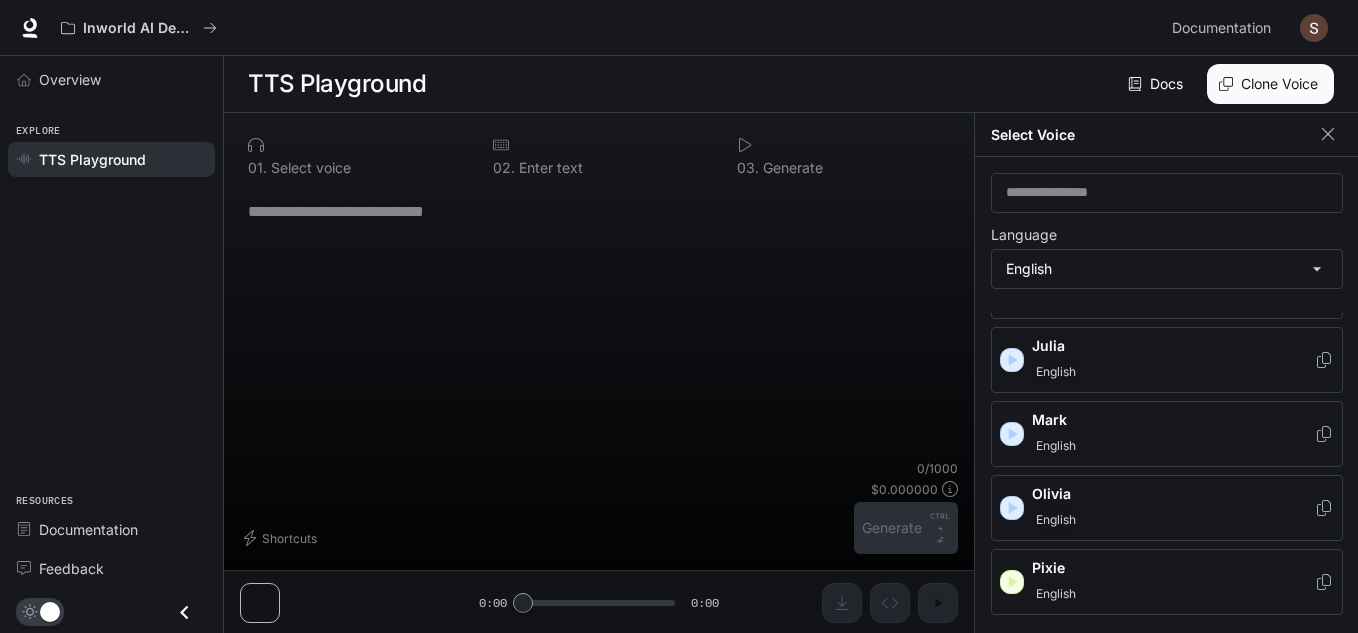 click at bounding box center [1012, 508] 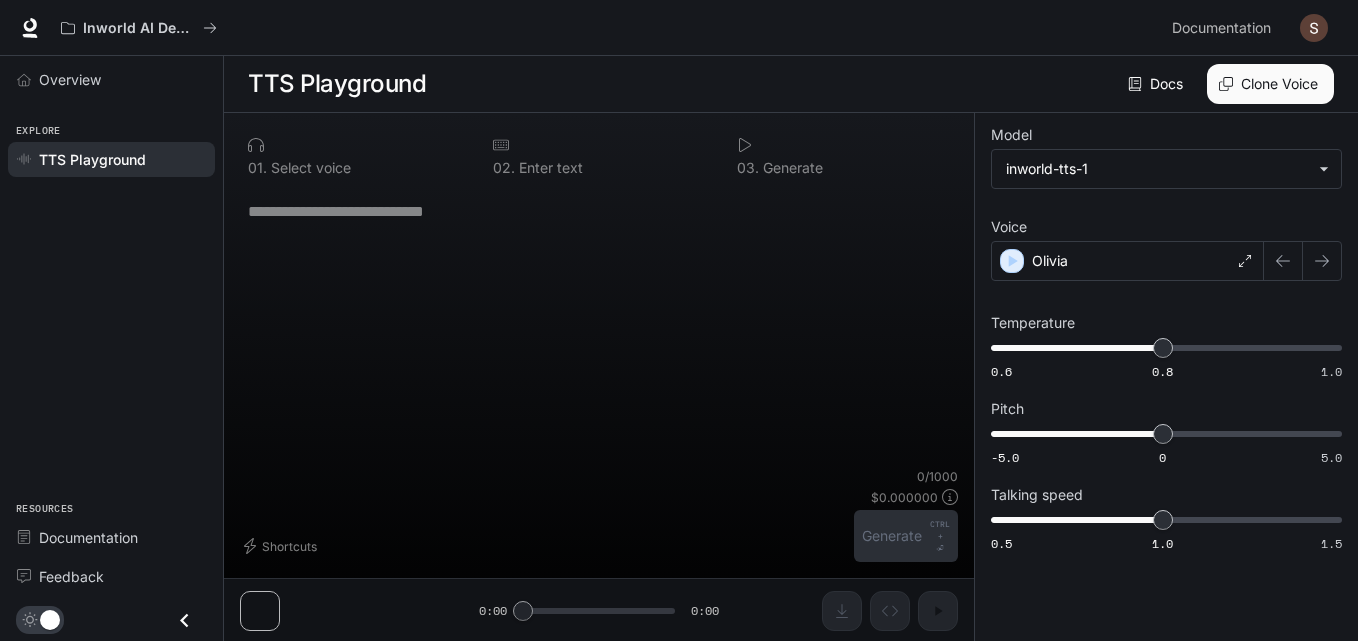 click at bounding box center [599, 211] 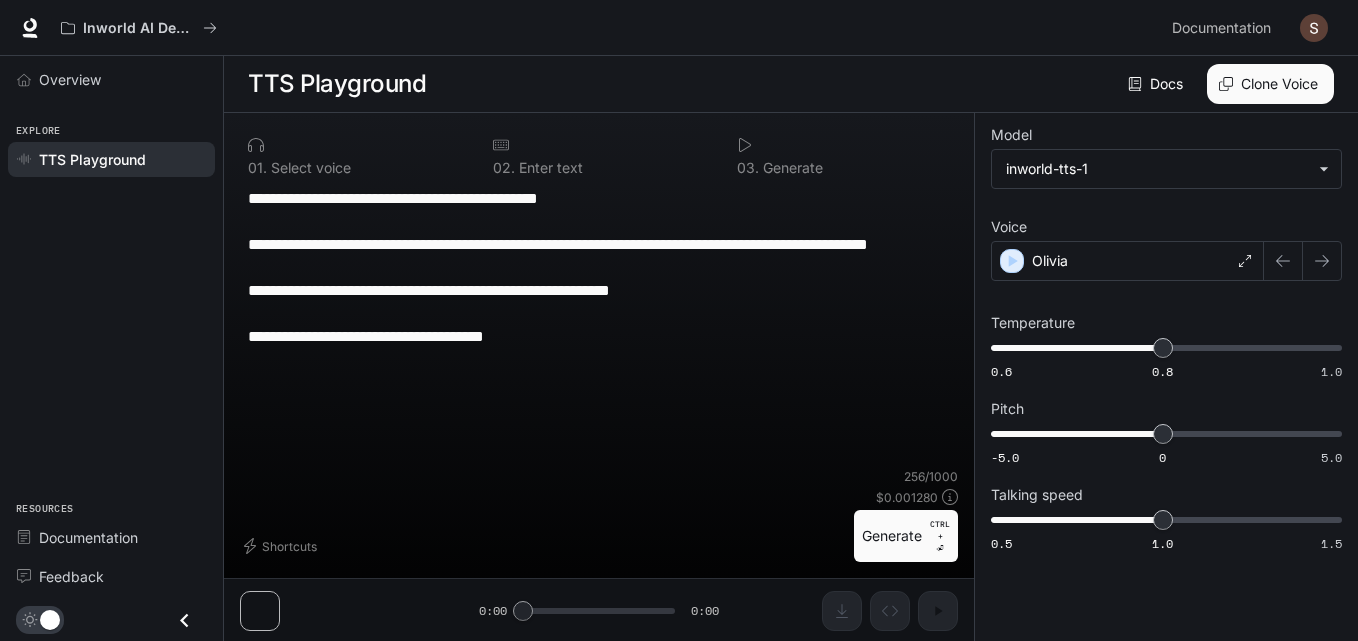 type on "**********" 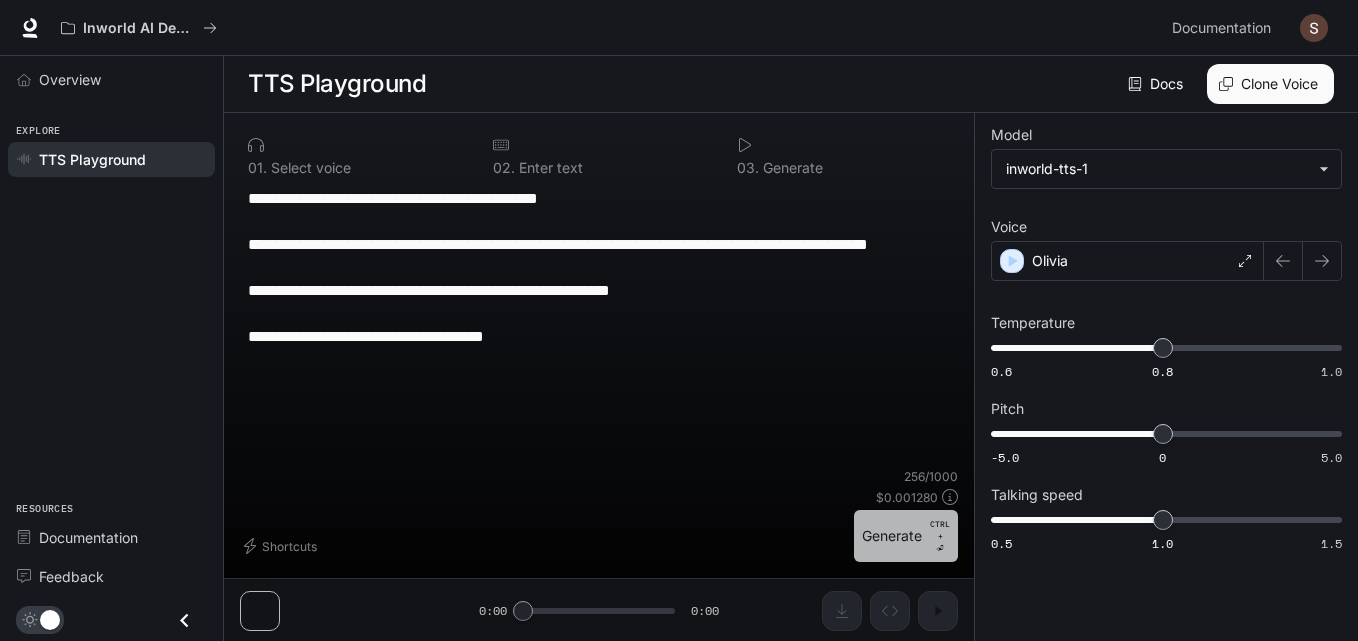 click on "CTRL +  ⏎" at bounding box center [940, 536] 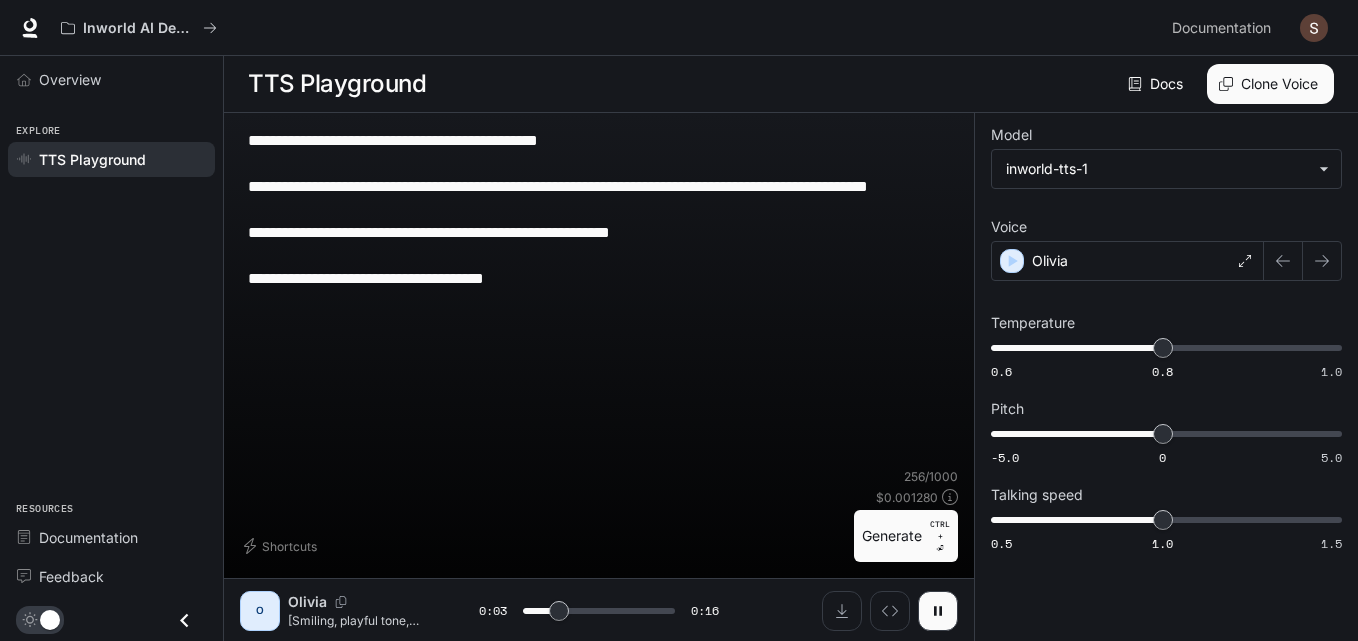 drag, startPoint x: 619, startPoint y: 150, endPoint x: 257, endPoint y: 67, distance: 371.3933 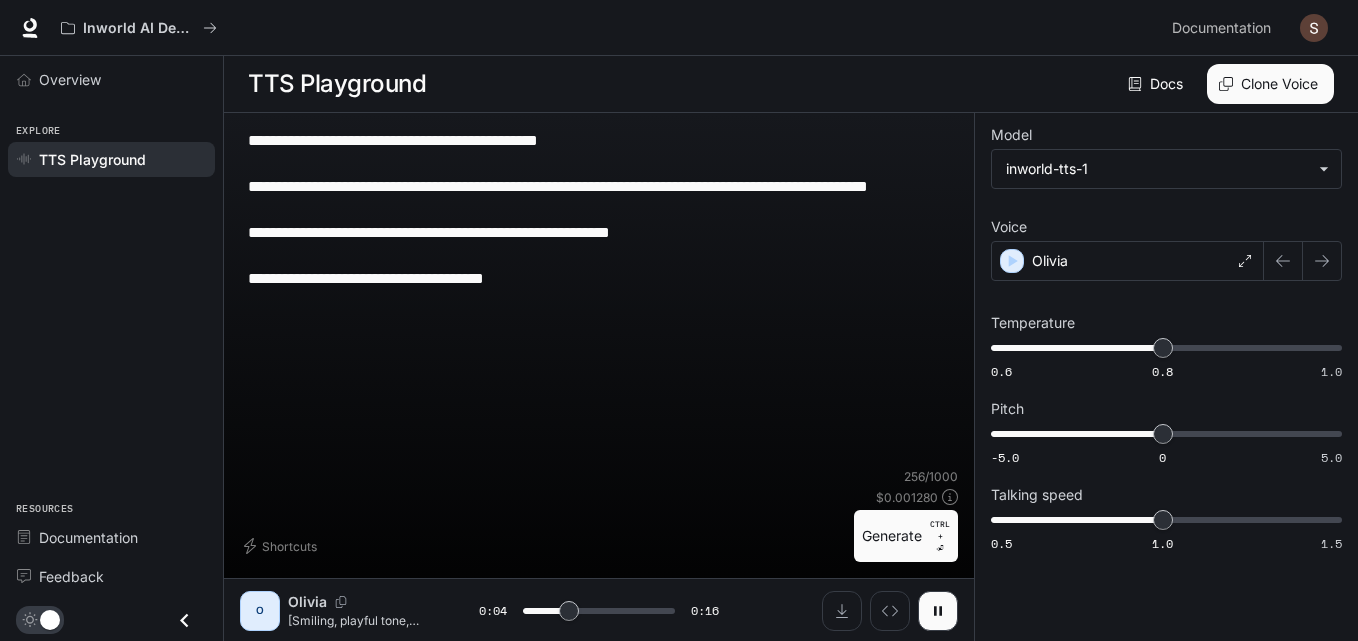 type on "***" 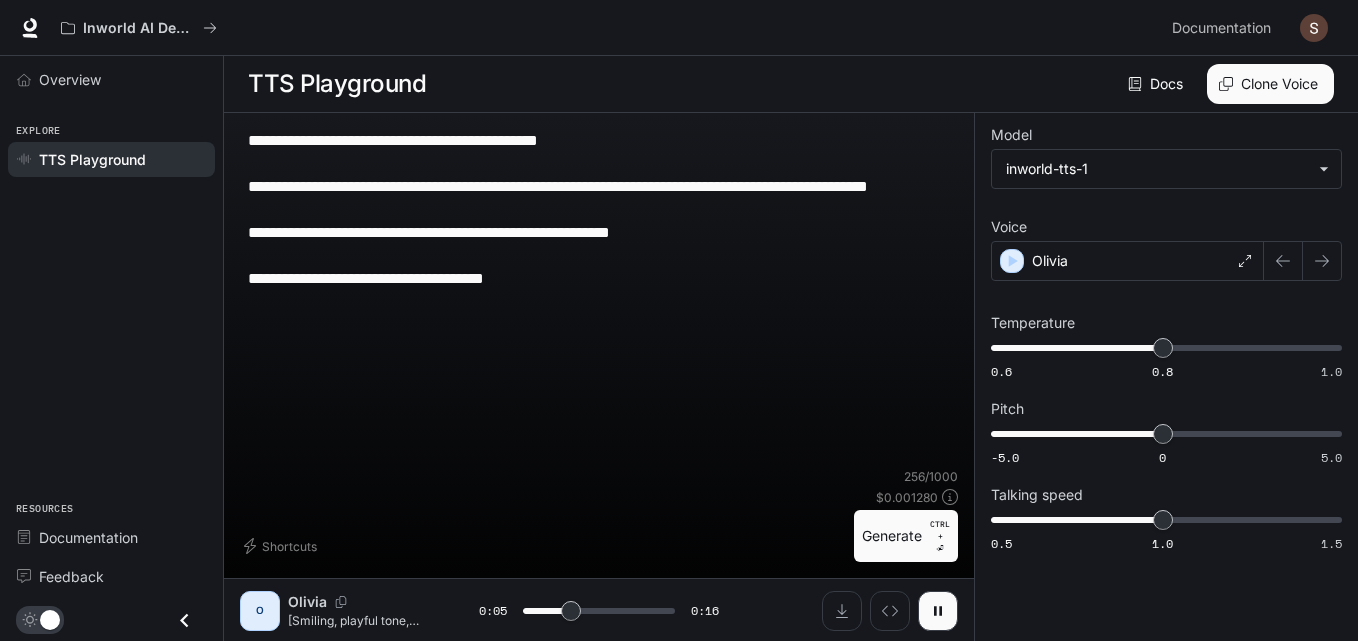 type on "**********" 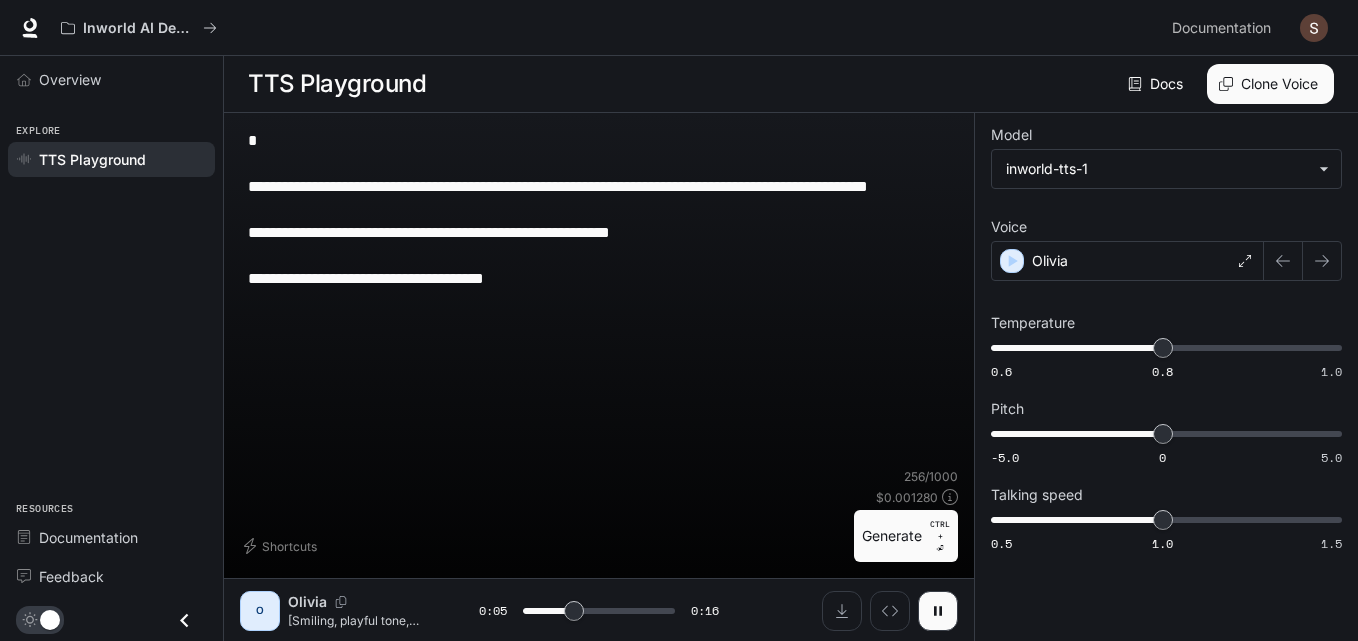 type on "***" 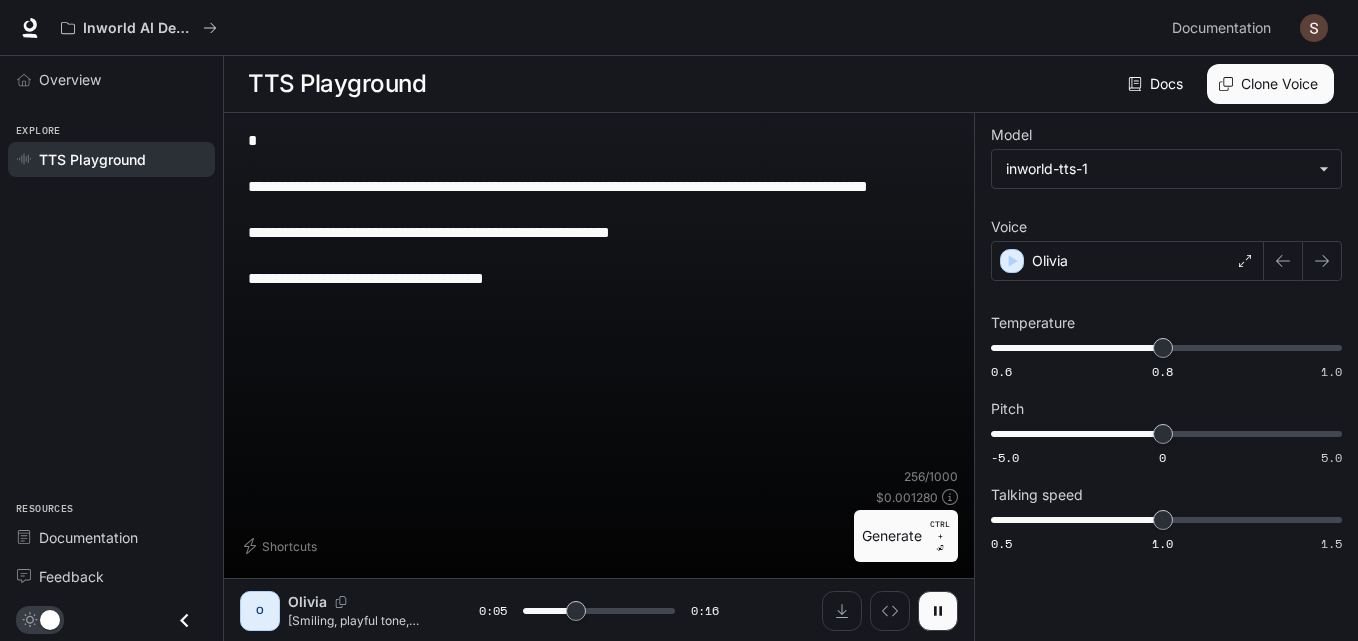 type on "**********" 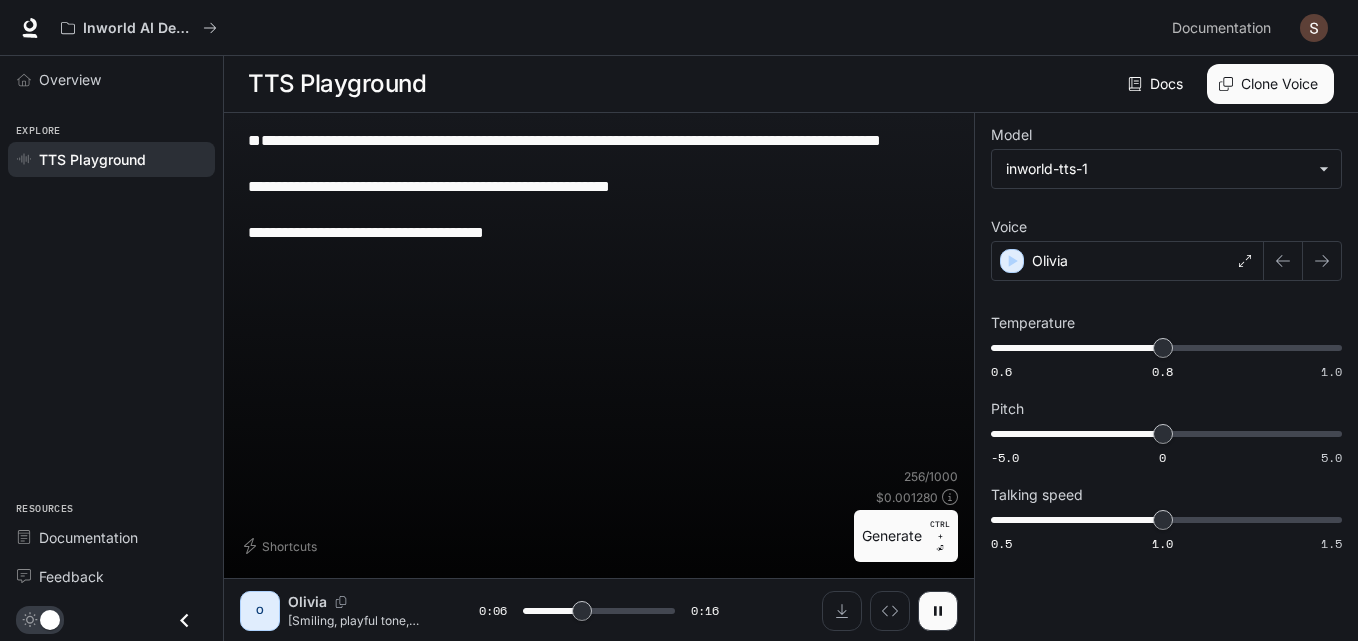 type on "***" 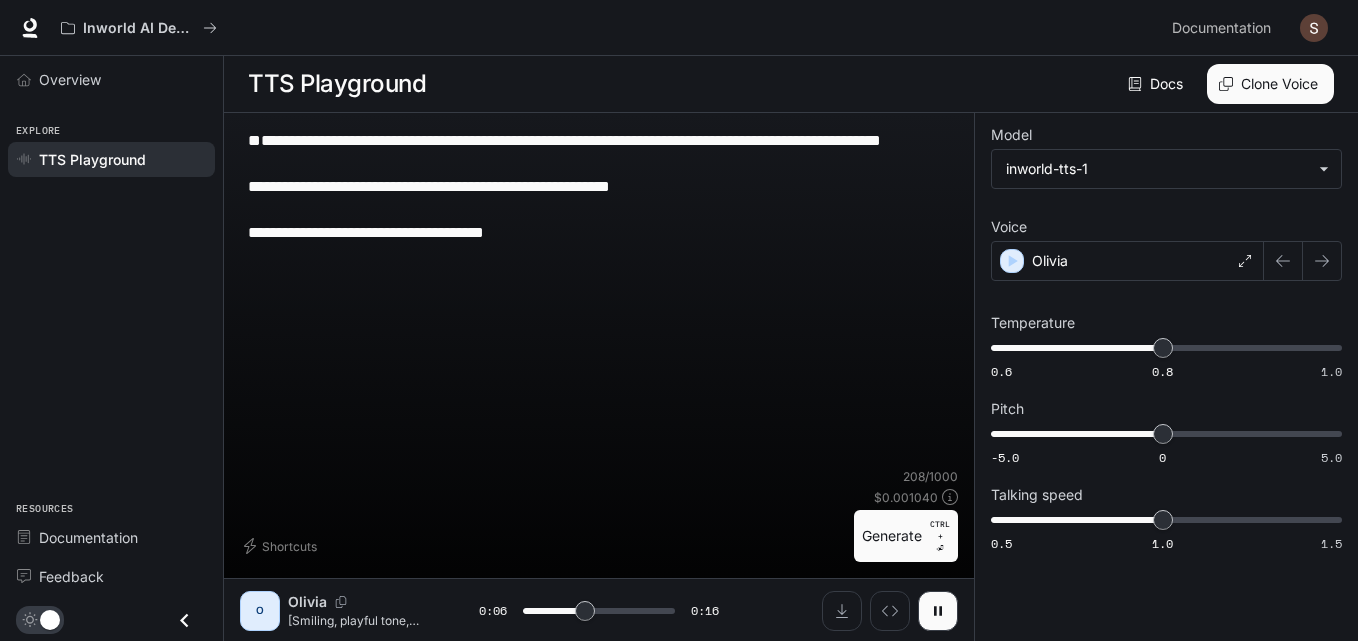 type on "**********" 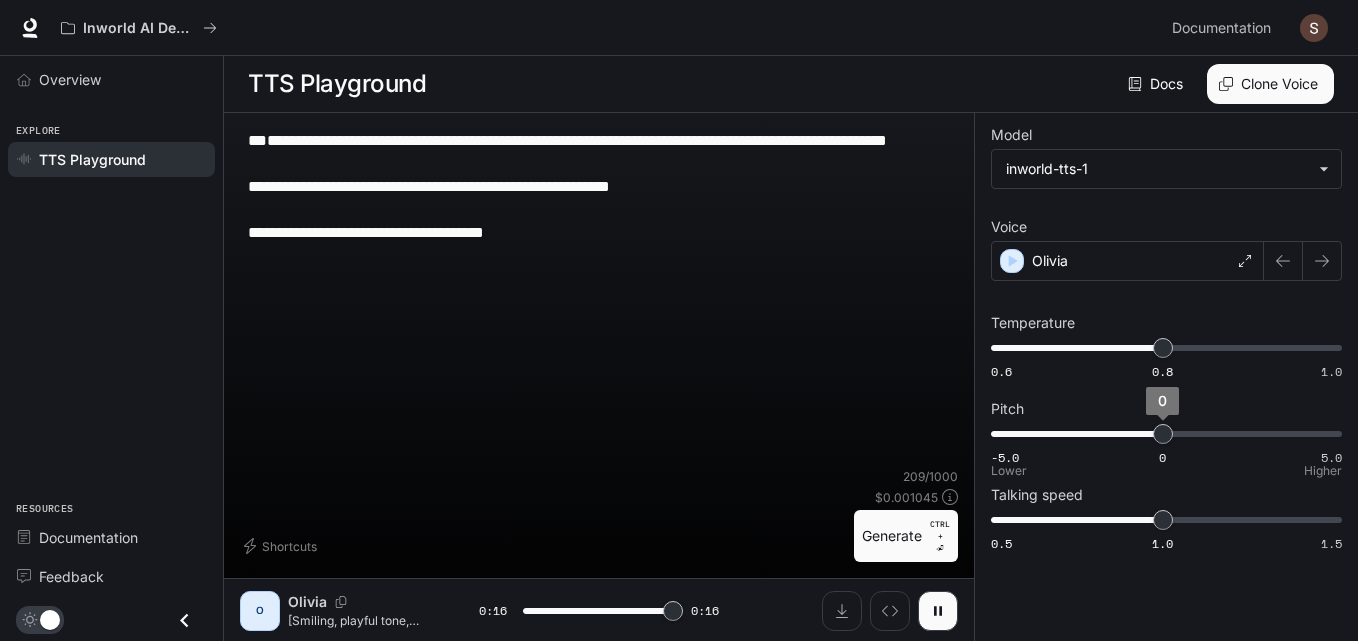 type on "*" 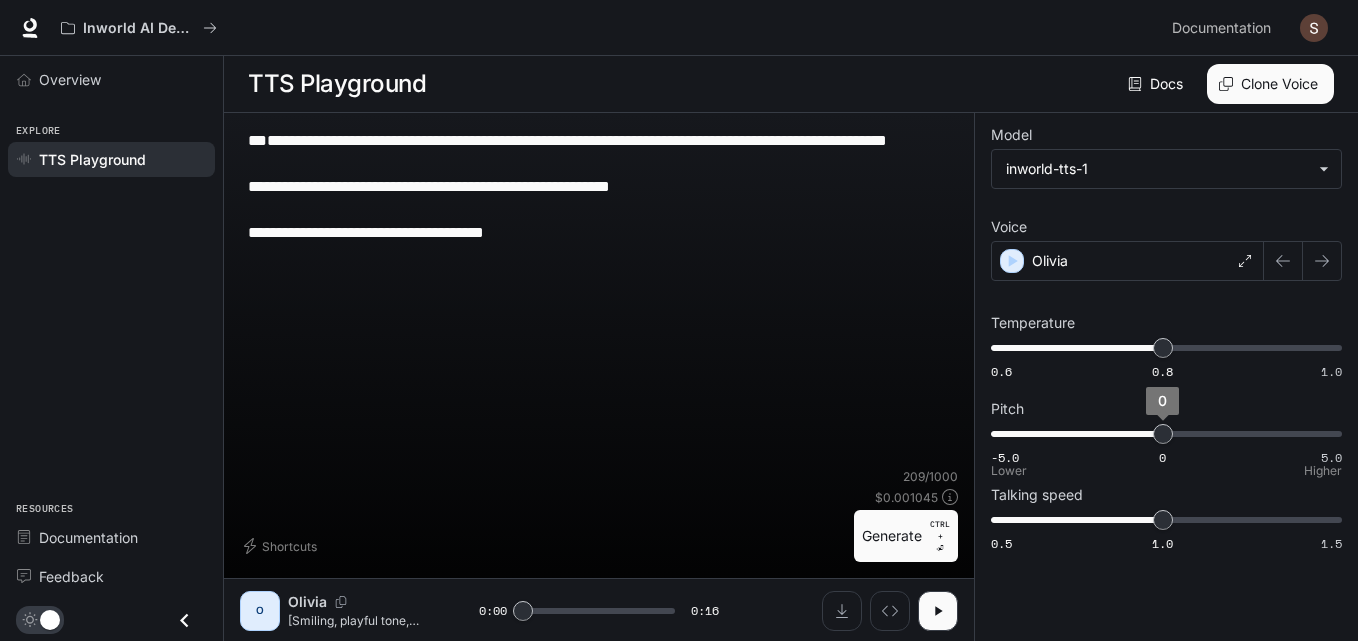 type on "**********" 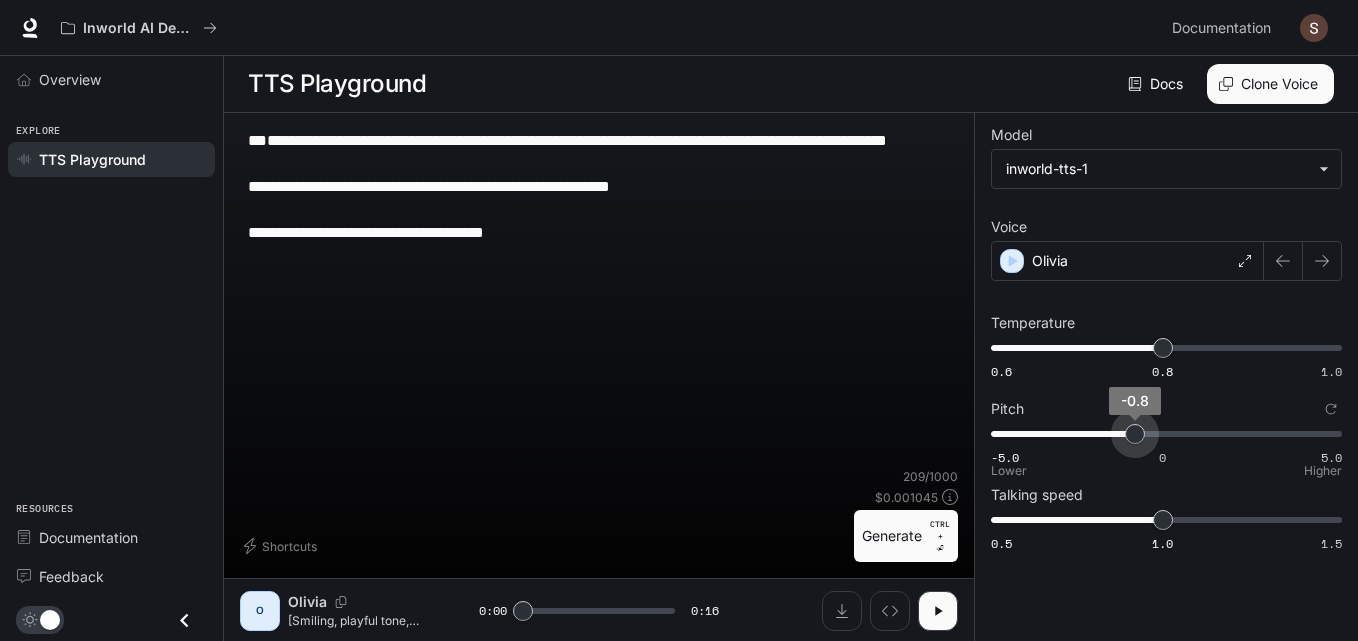 type on "****" 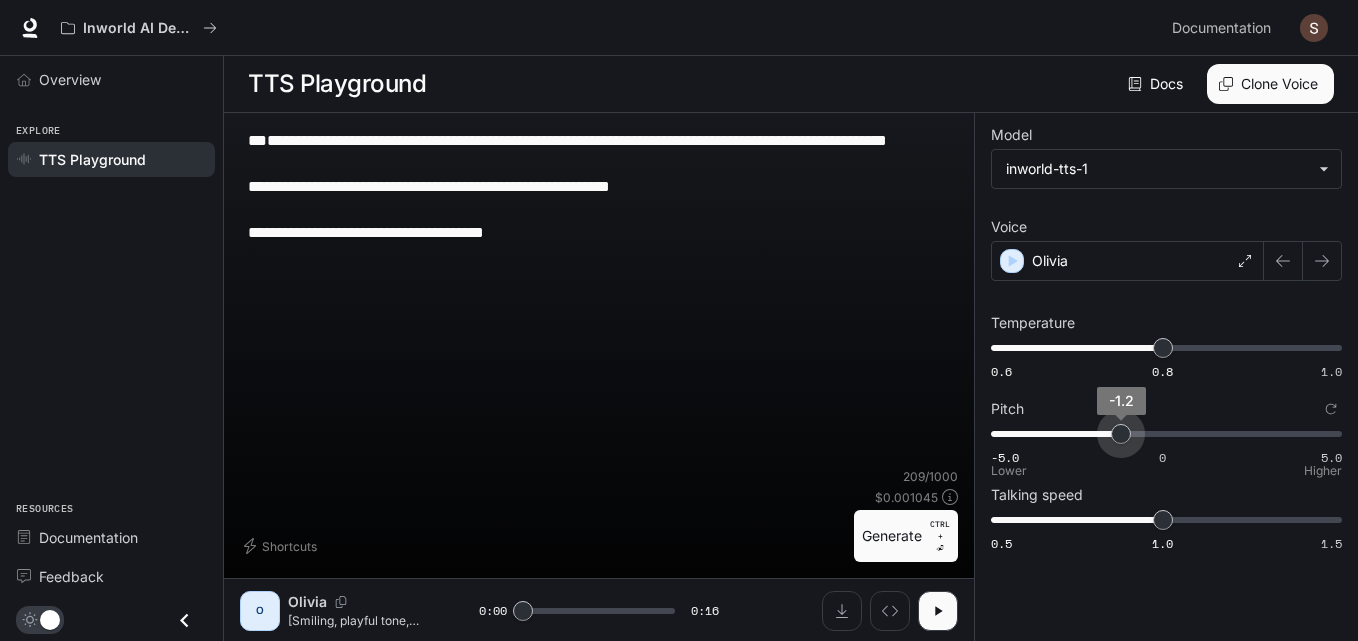 drag, startPoint x: 1162, startPoint y: 436, endPoint x: 1120, endPoint y: 442, distance: 42.426407 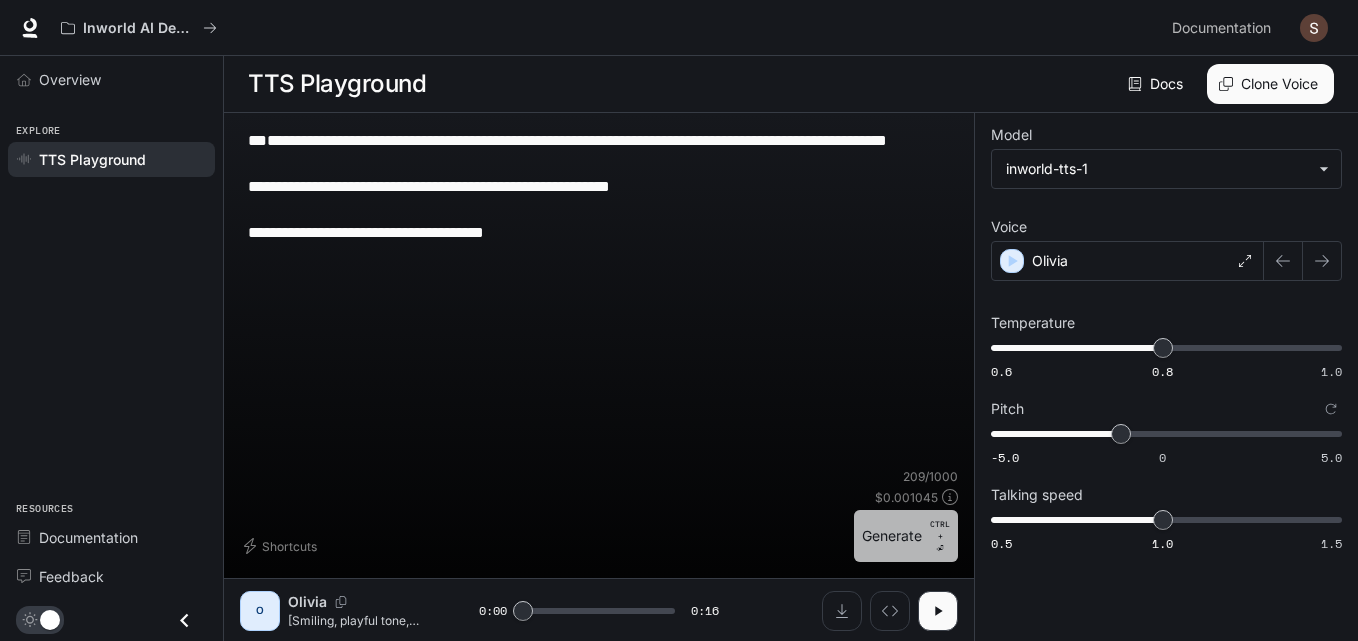 click on "Generate CTRL +  ⏎" at bounding box center (906, 536) 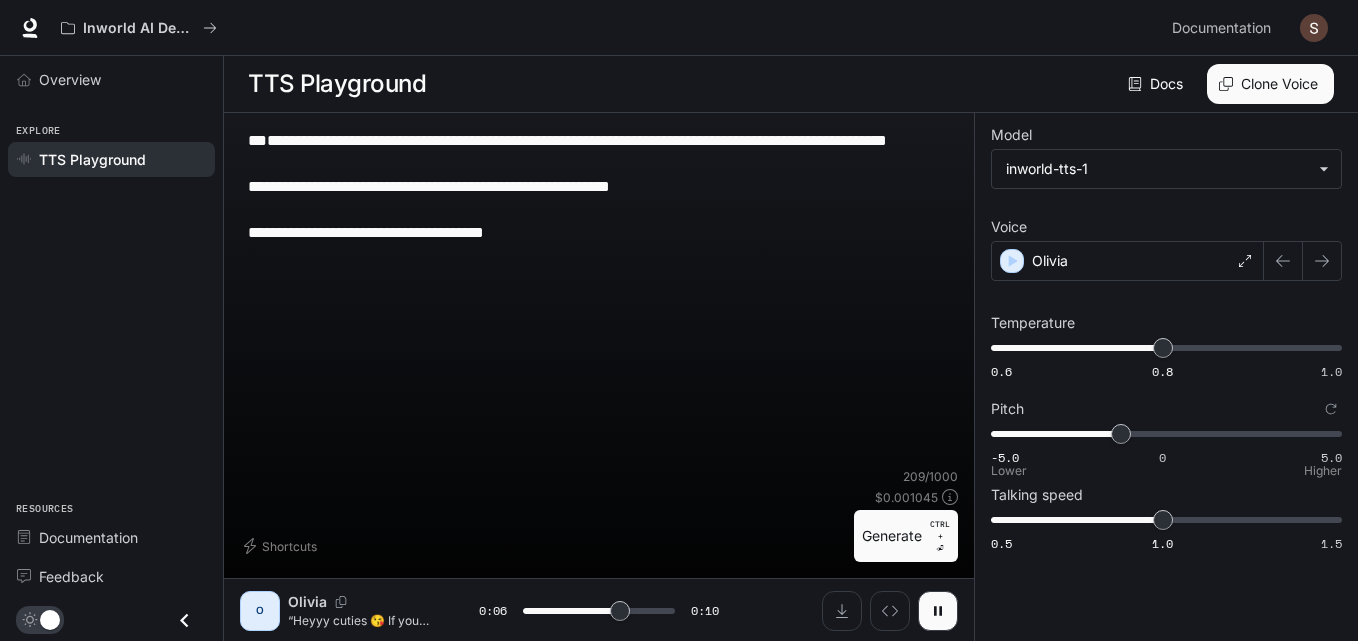 type on "***" 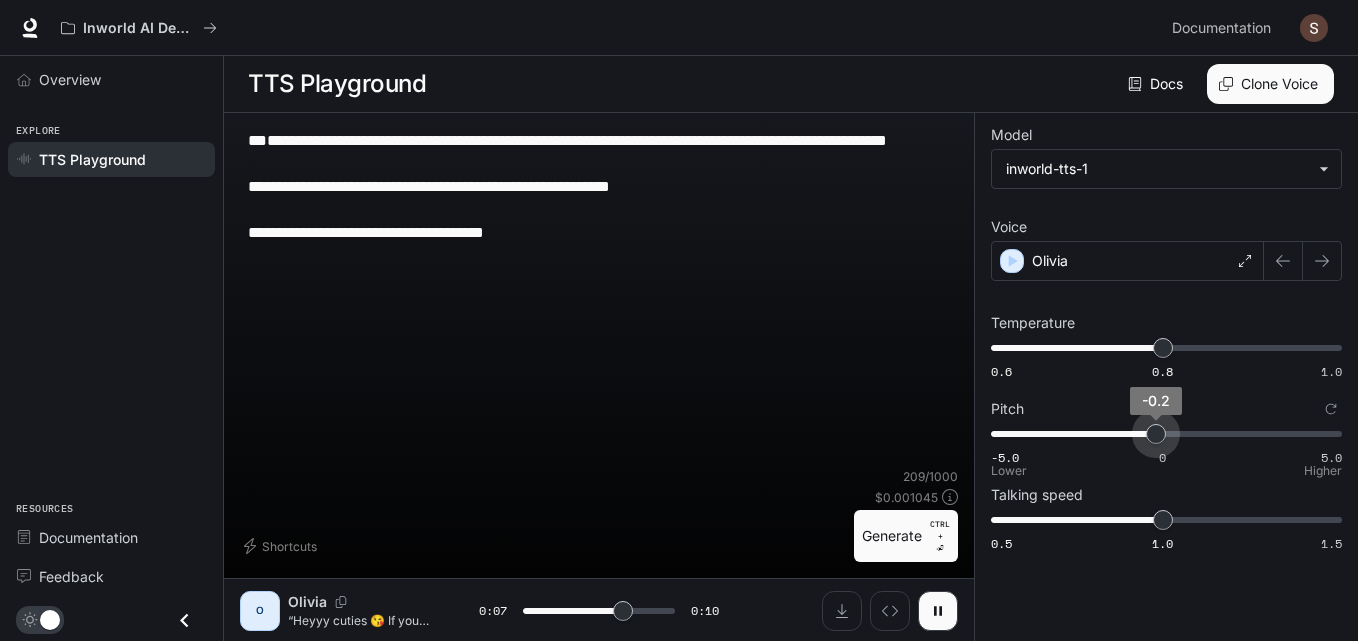 click on "-5.0 0 5.0 -0.2" at bounding box center [1162, 434] 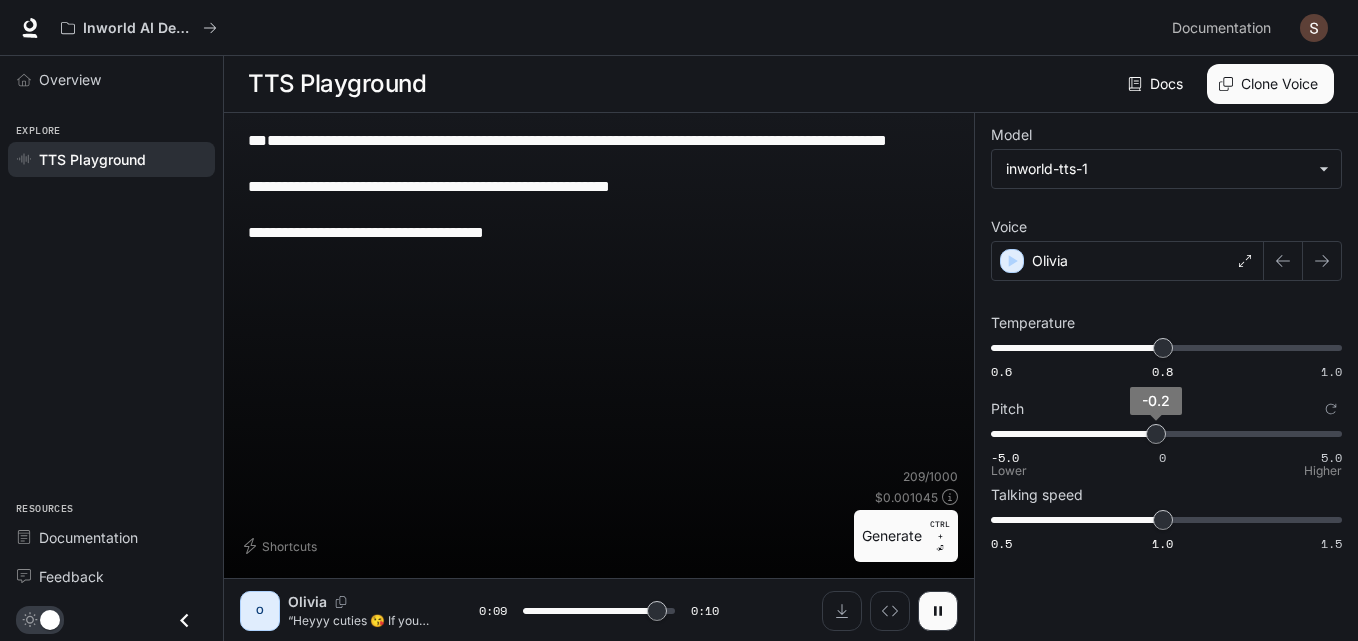 type on "***" 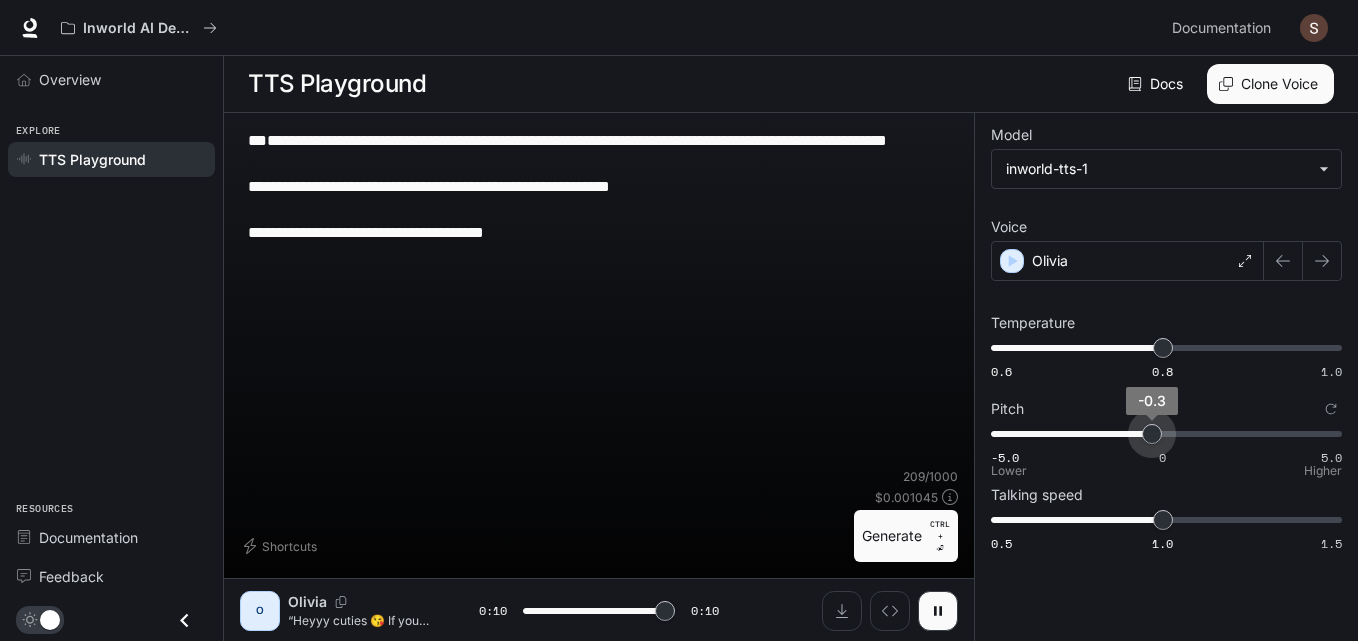 type on "****" 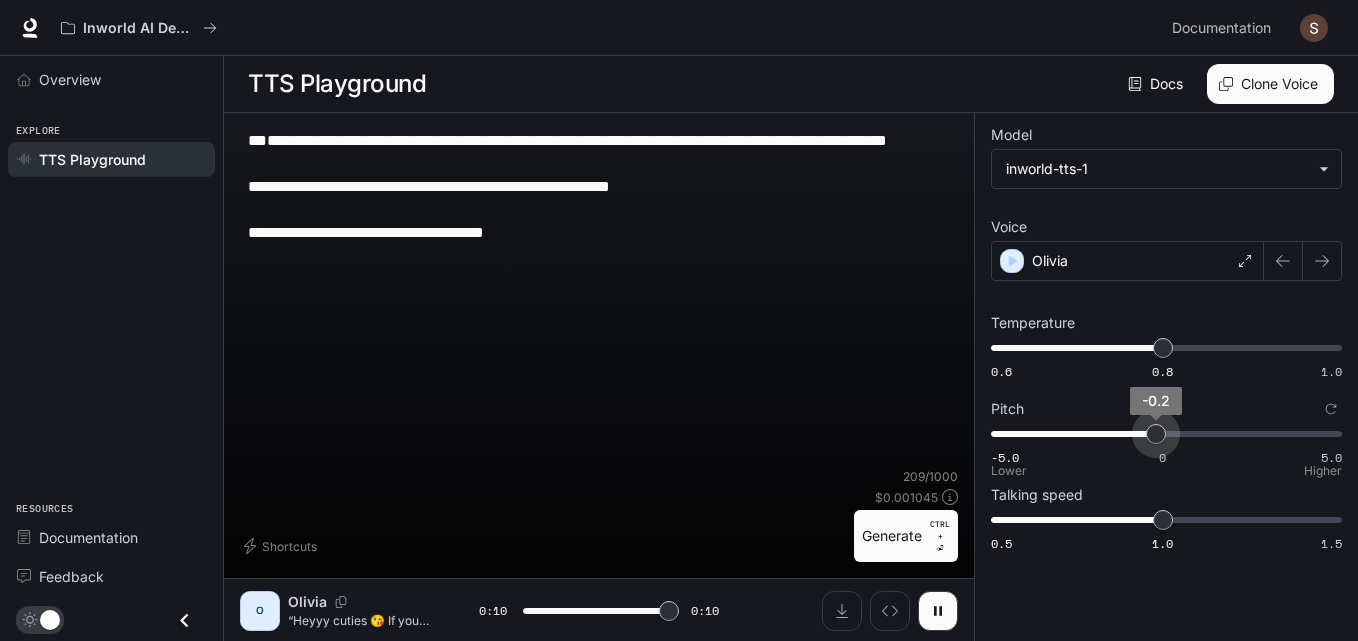 type on "****" 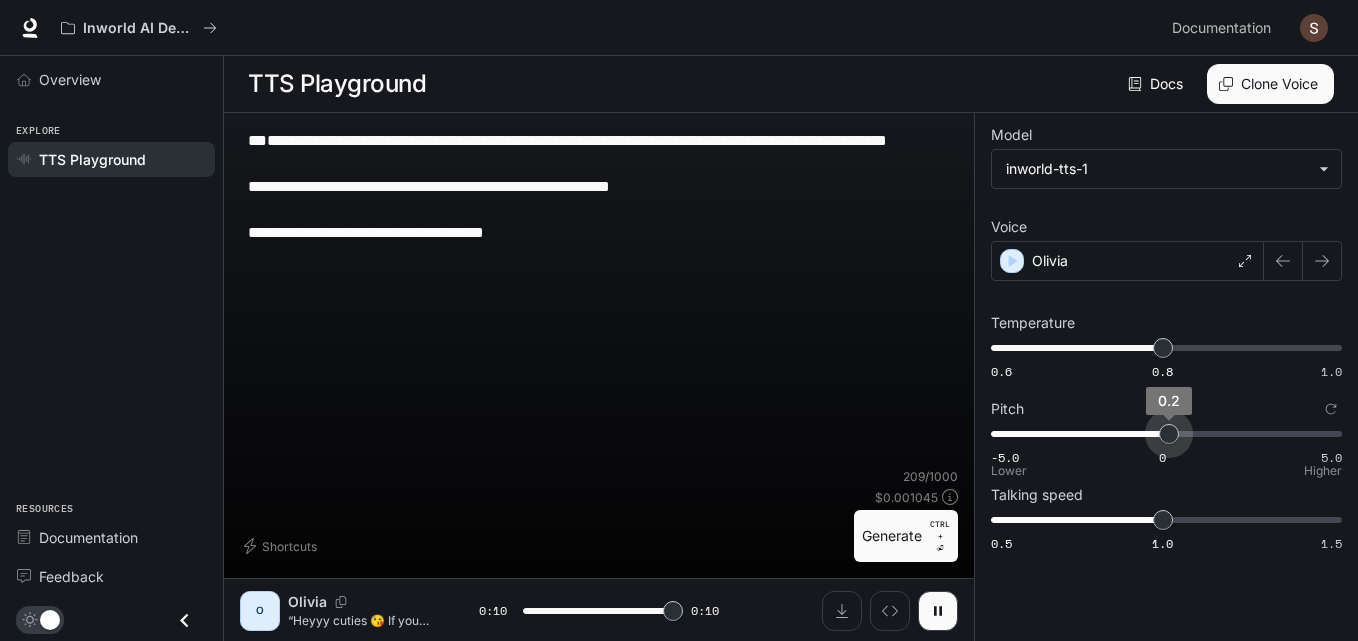 type on "*" 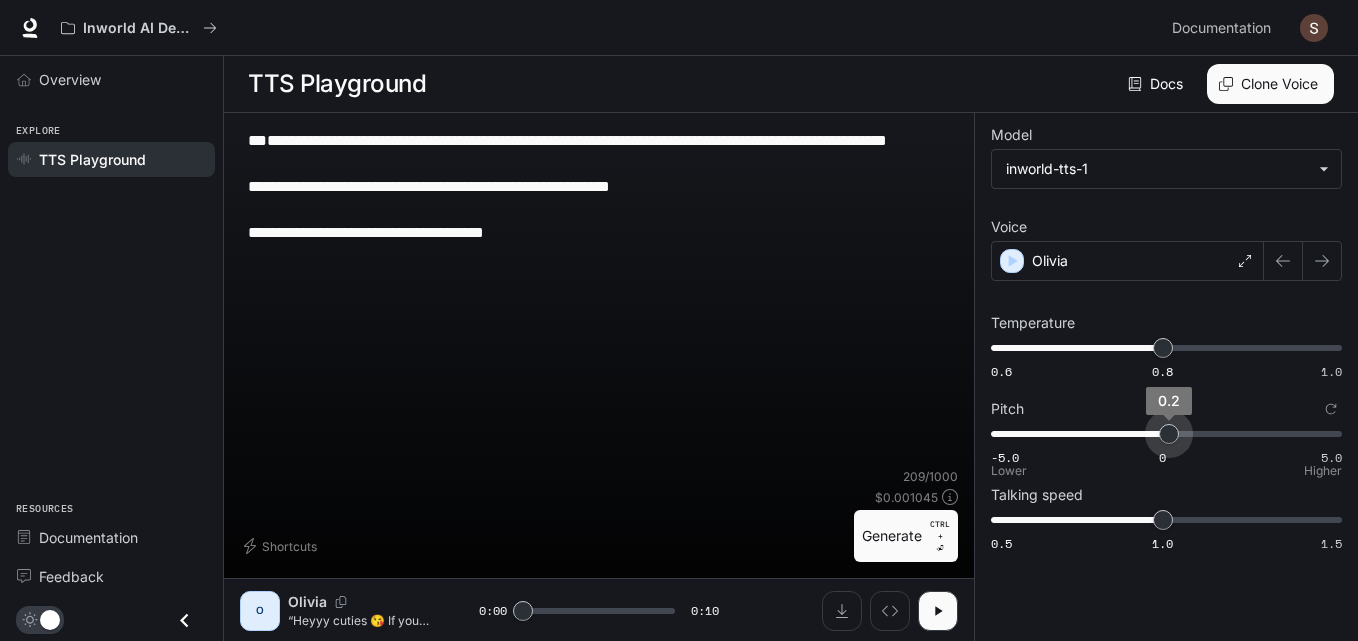 drag, startPoint x: 1153, startPoint y: 430, endPoint x: 1170, endPoint y: 430, distance: 17 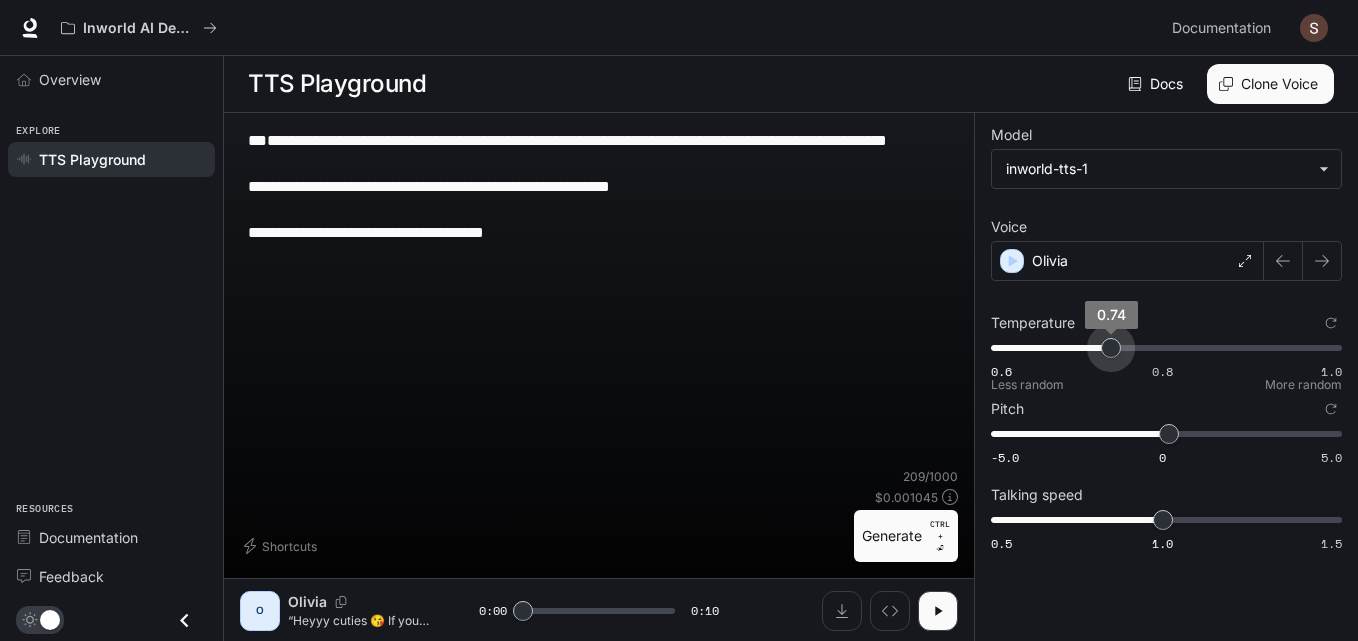 type on "****" 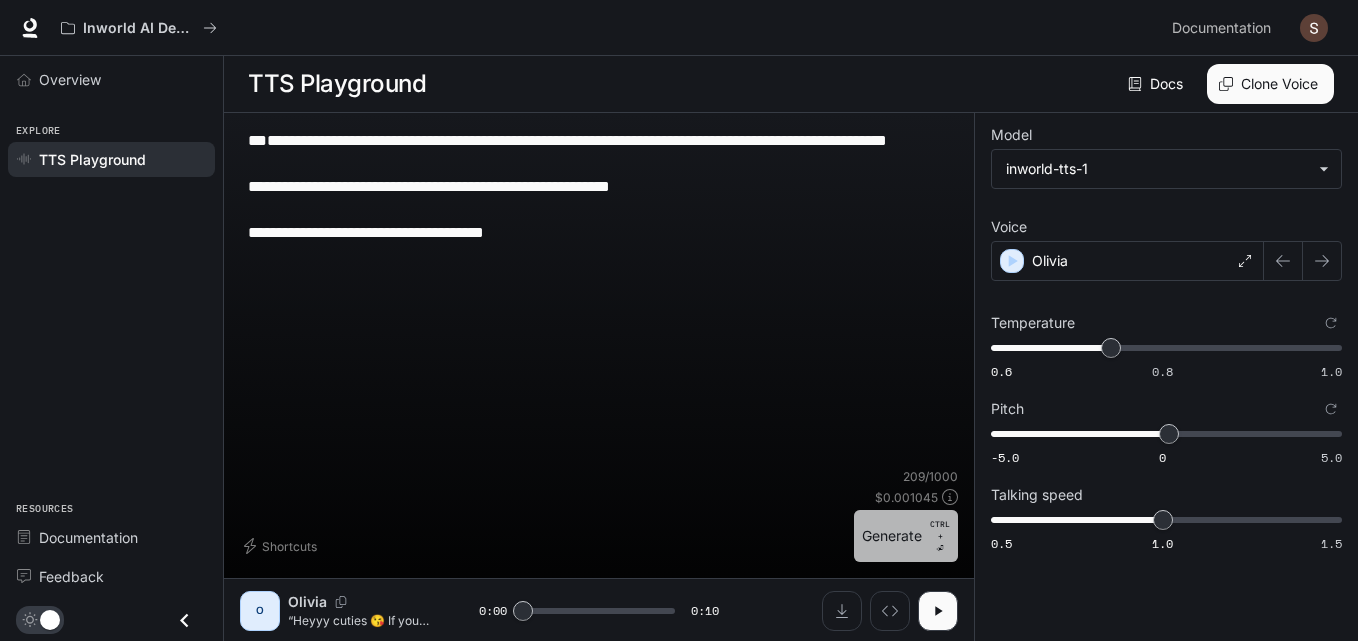 click on "Generate CTRL +  ⏎" at bounding box center (906, 536) 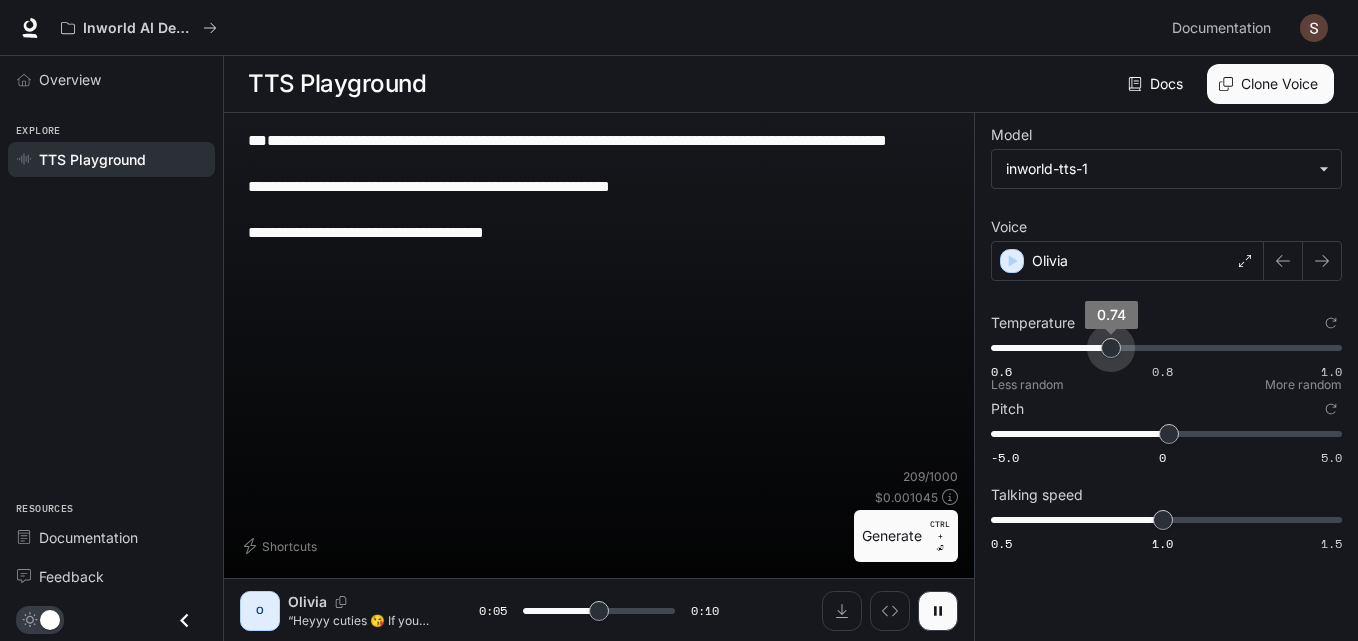 type on "***" 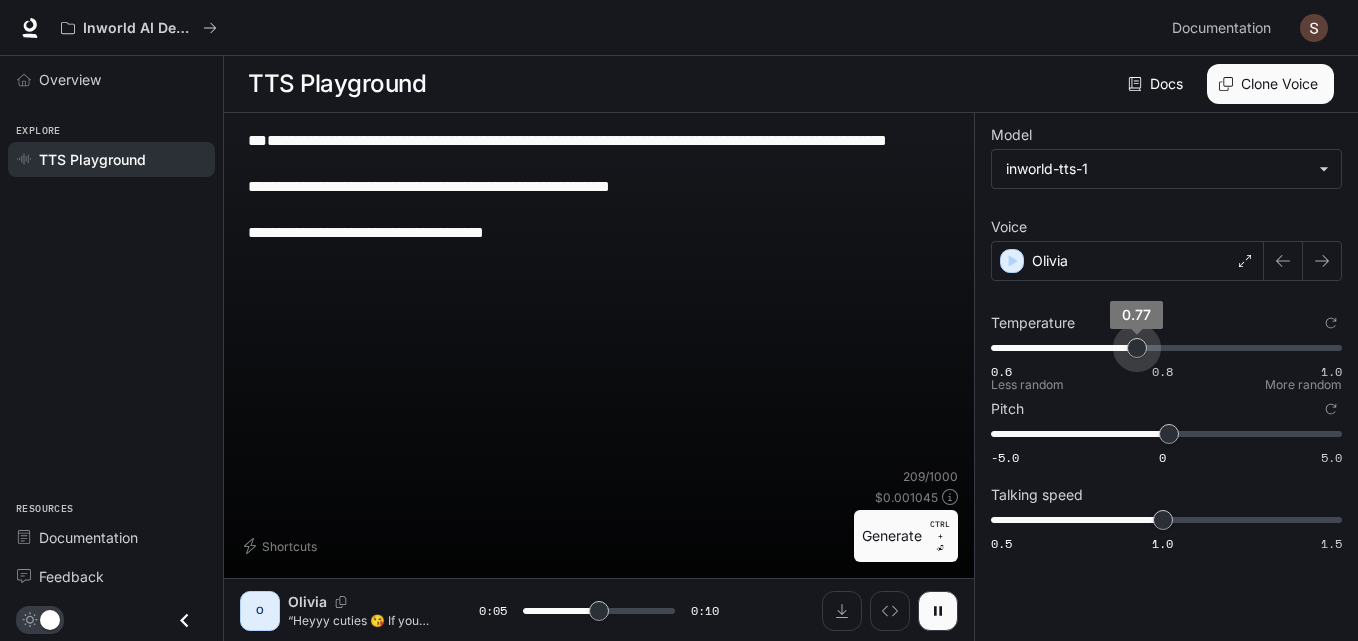 type on "***" 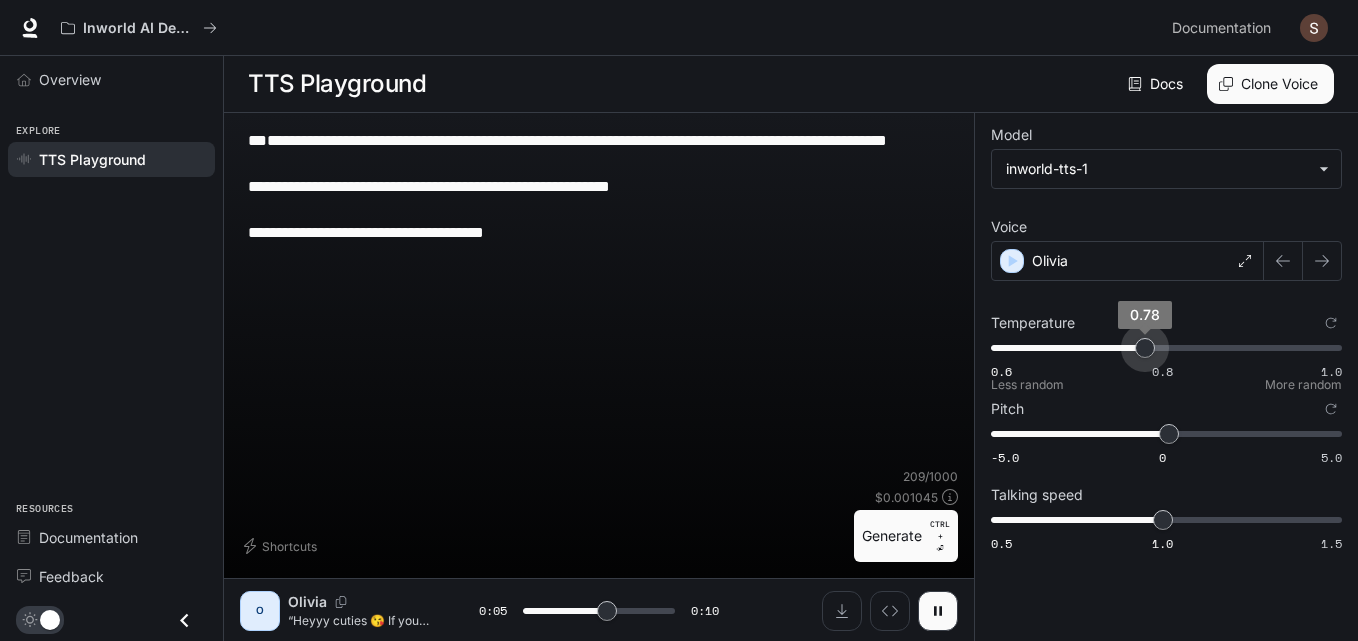 type on "***" 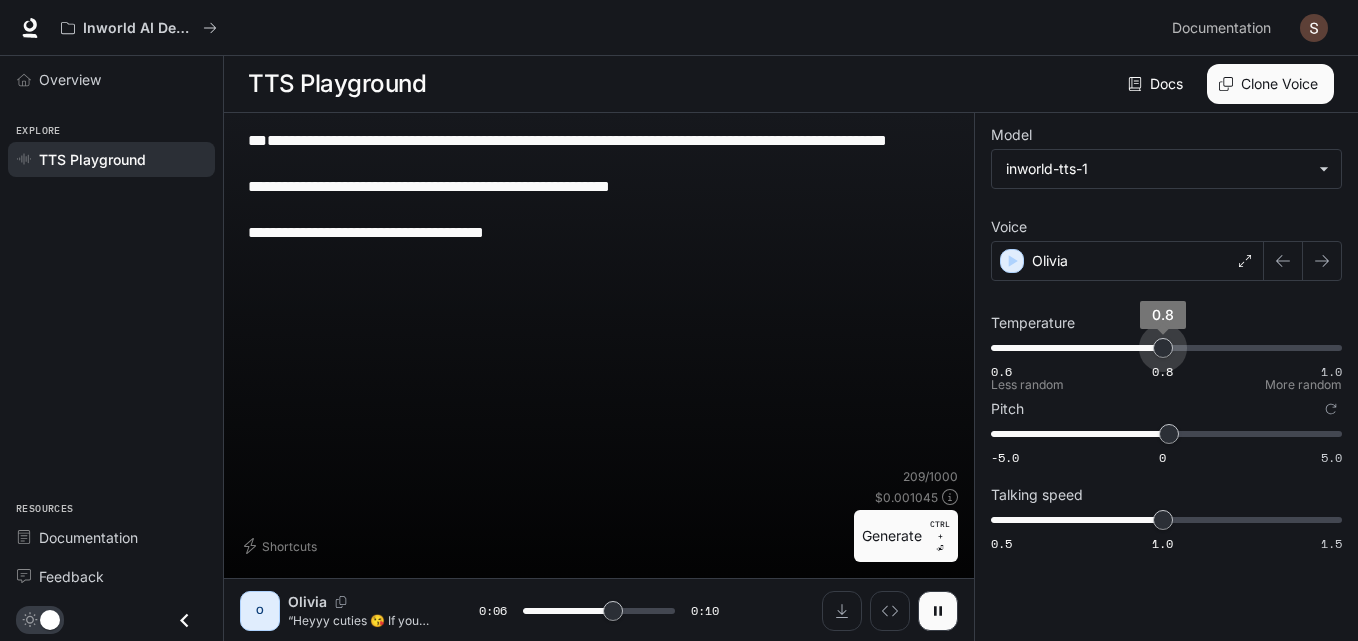 type on "***" 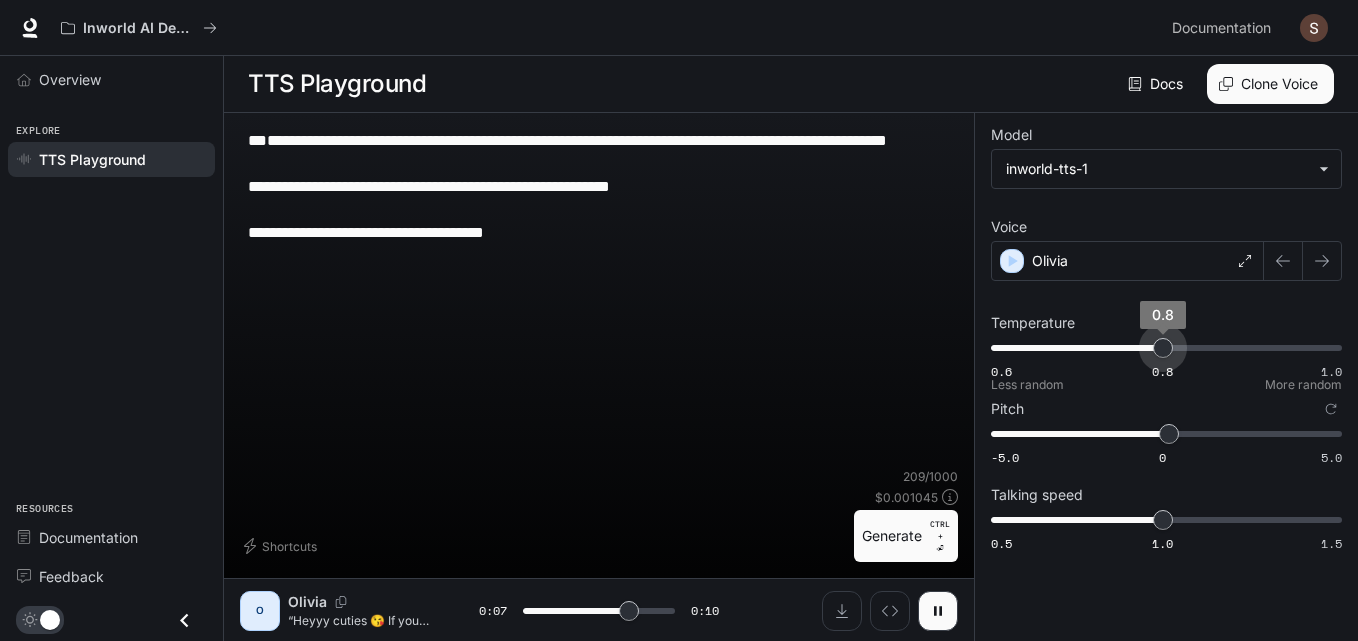drag, startPoint x: 1112, startPoint y: 350, endPoint x: 1160, endPoint y: 349, distance: 48.010414 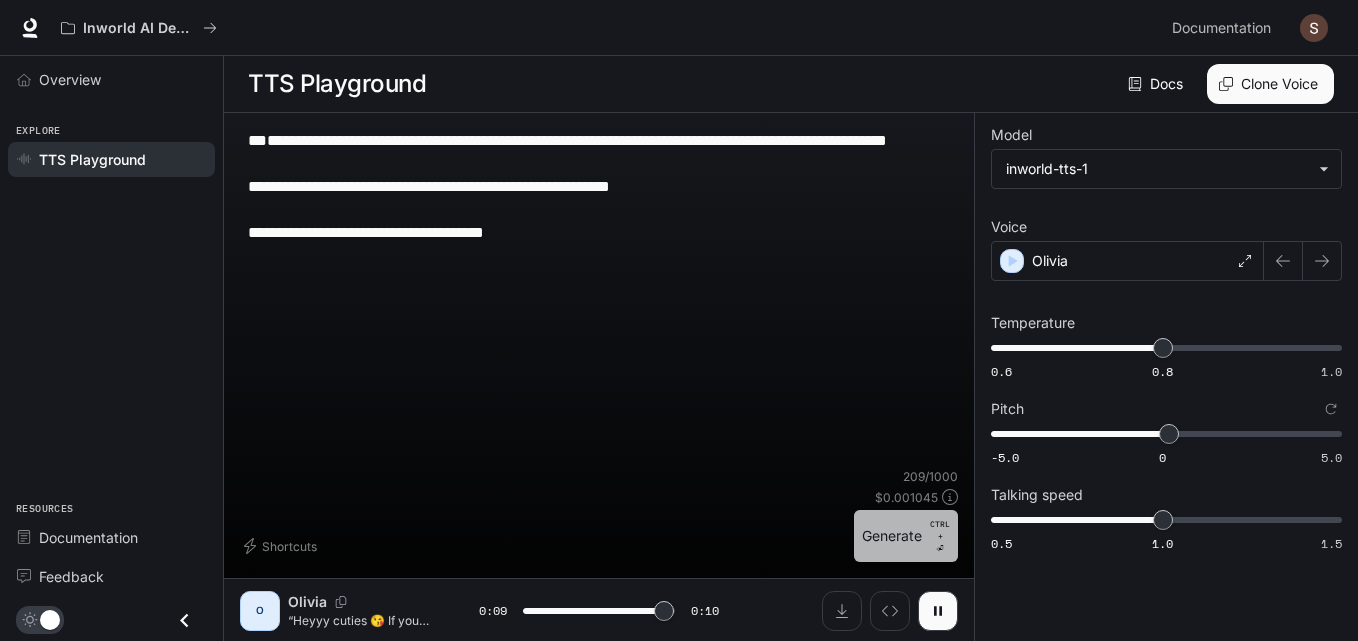 click on "Generate CTRL +  ⏎" at bounding box center (906, 536) 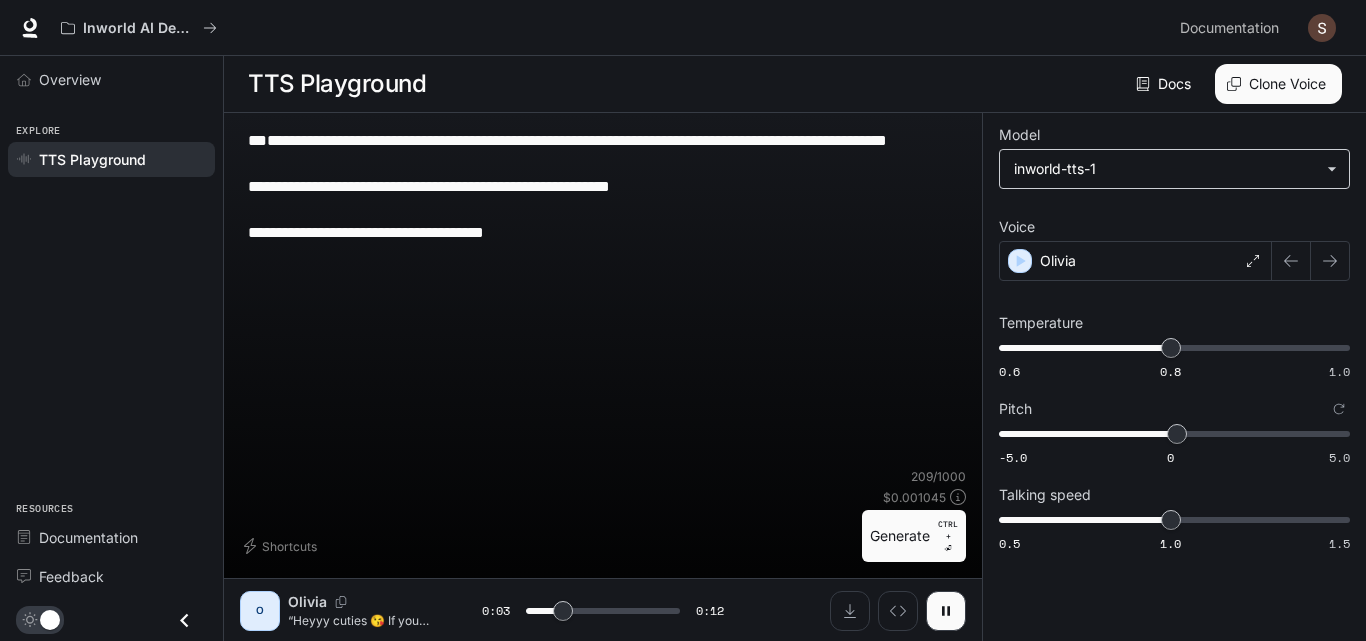 click on "**********" at bounding box center (683, 321) 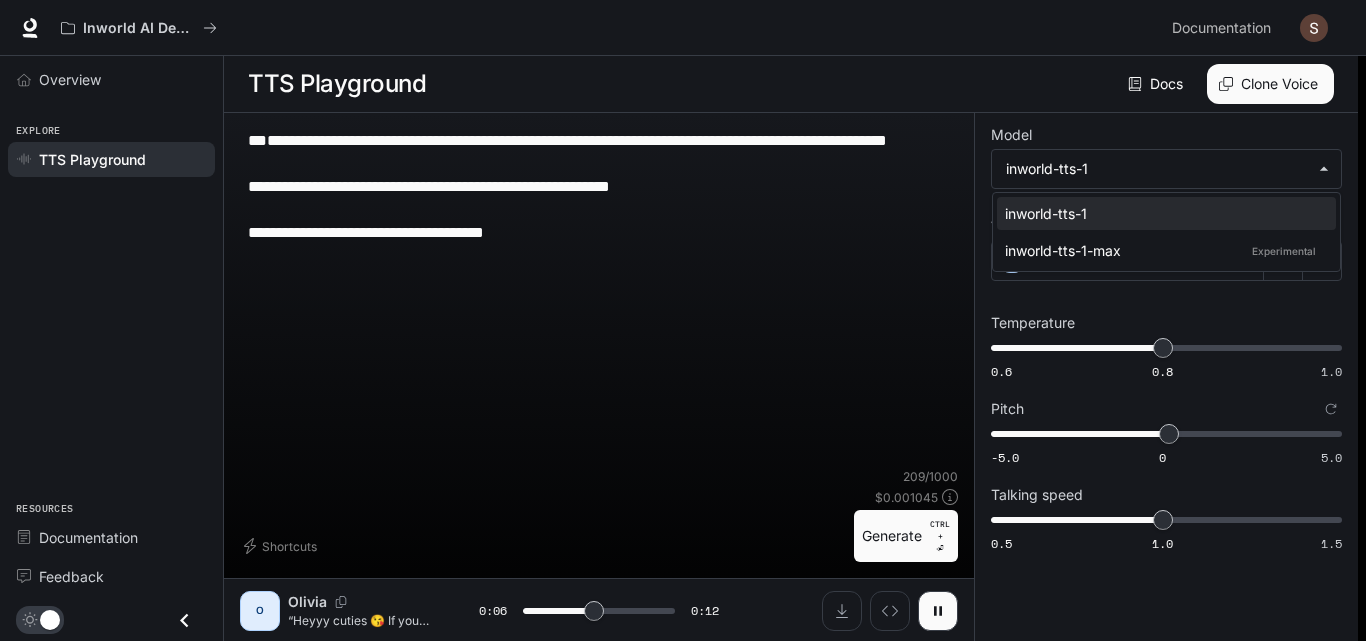 click at bounding box center (683, 320) 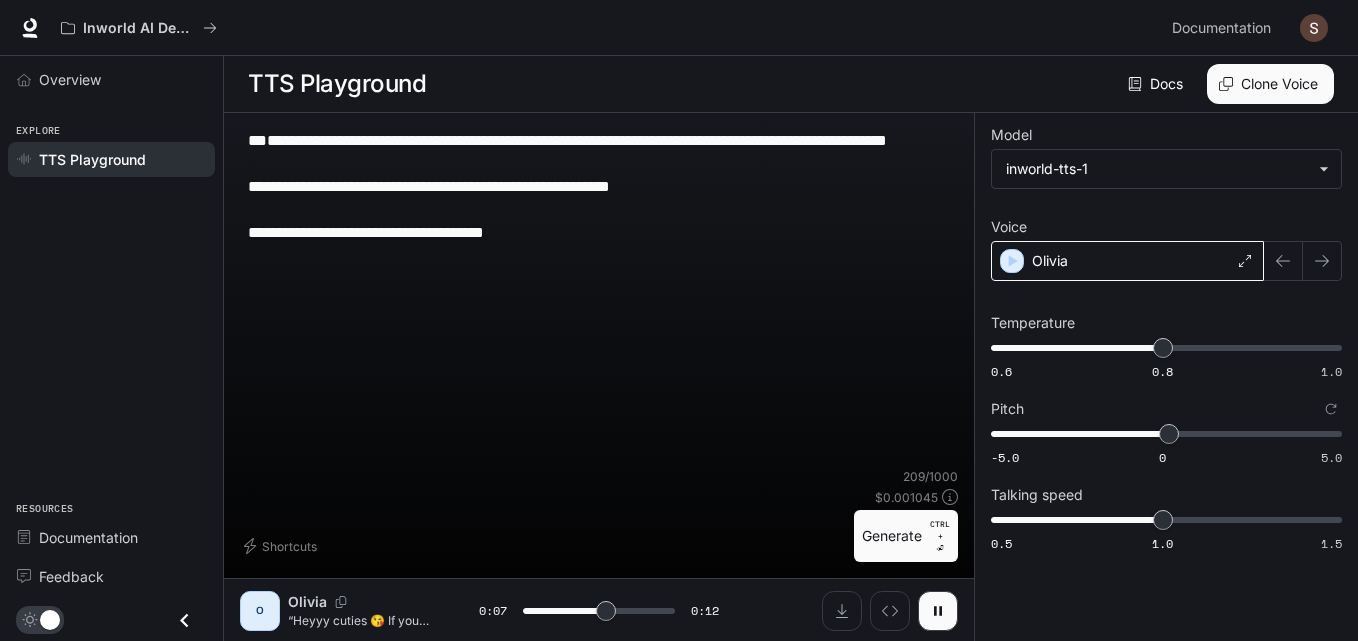 click on "Olivia" at bounding box center (1127, 261) 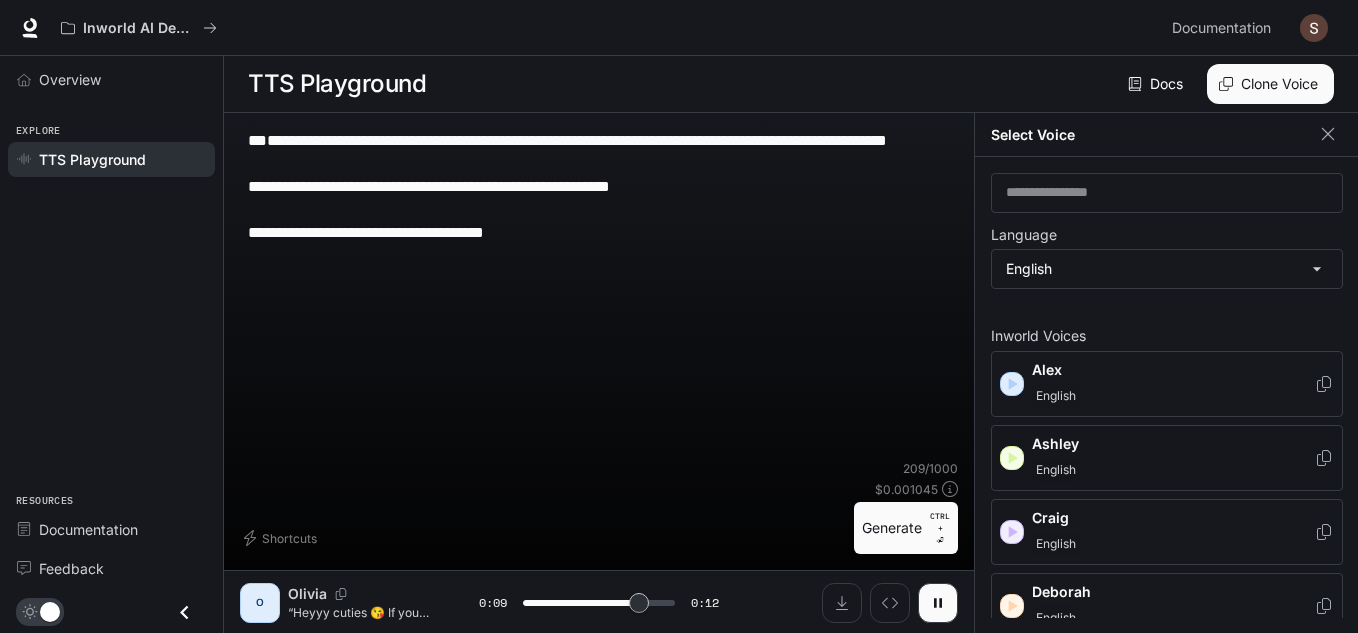 click on "Ashley English" at bounding box center [1167, 458] 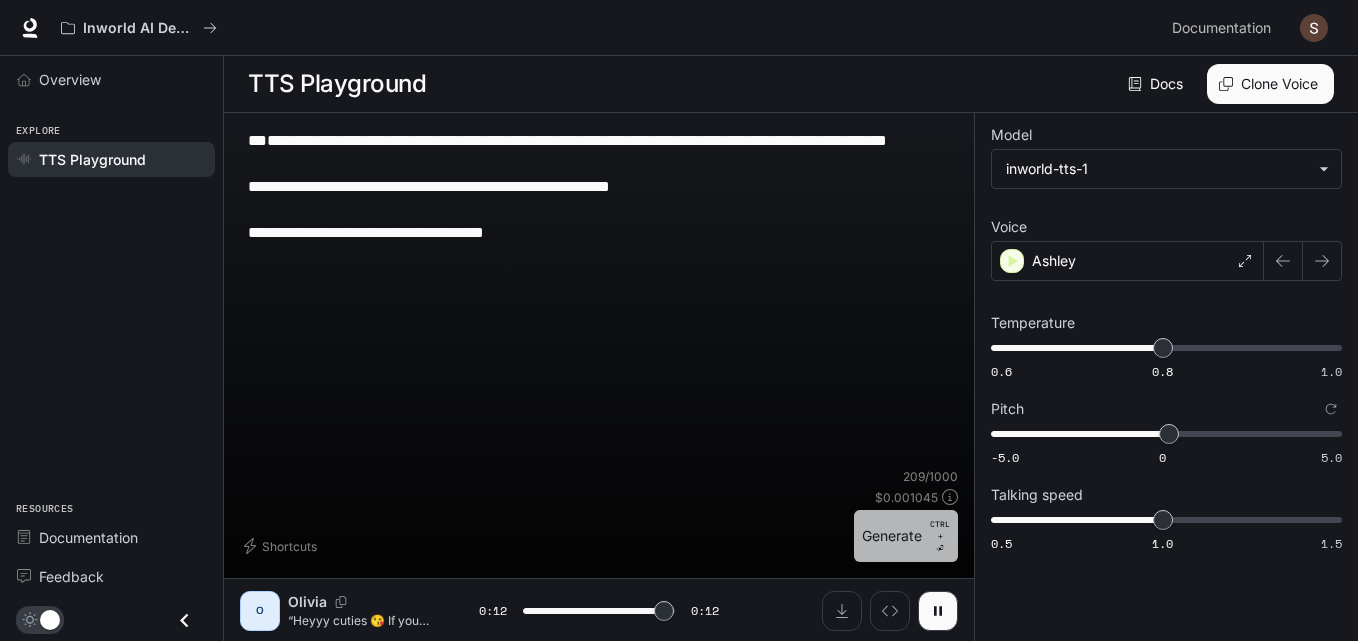 click on "CTRL +  ⏎" at bounding box center [940, 536] 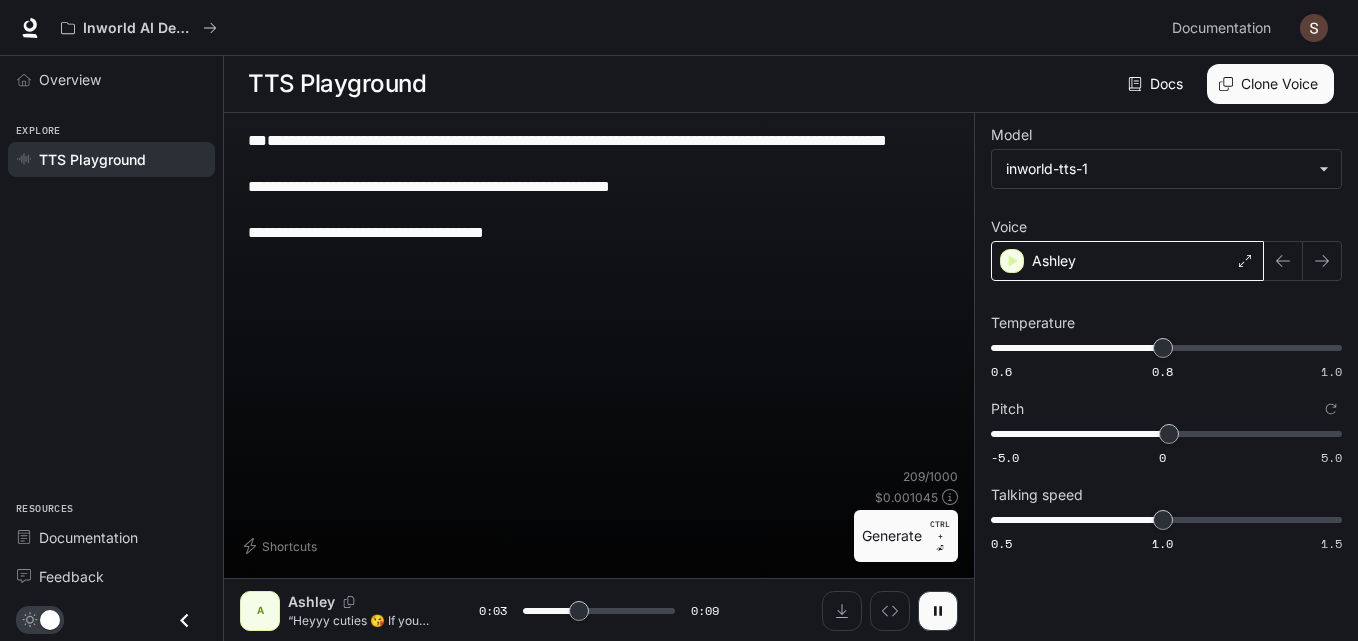 click on "Ashley" at bounding box center [1127, 261] 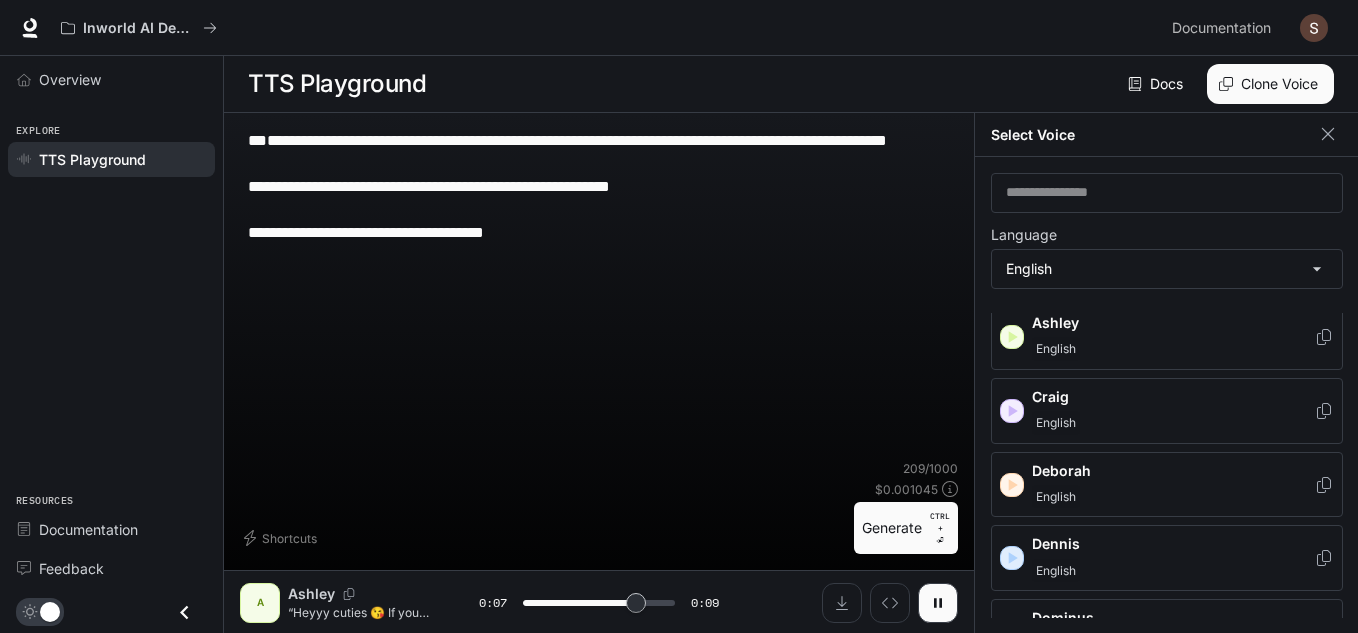 scroll, scrollTop: 178, scrollLeft: 0, axis: vertical 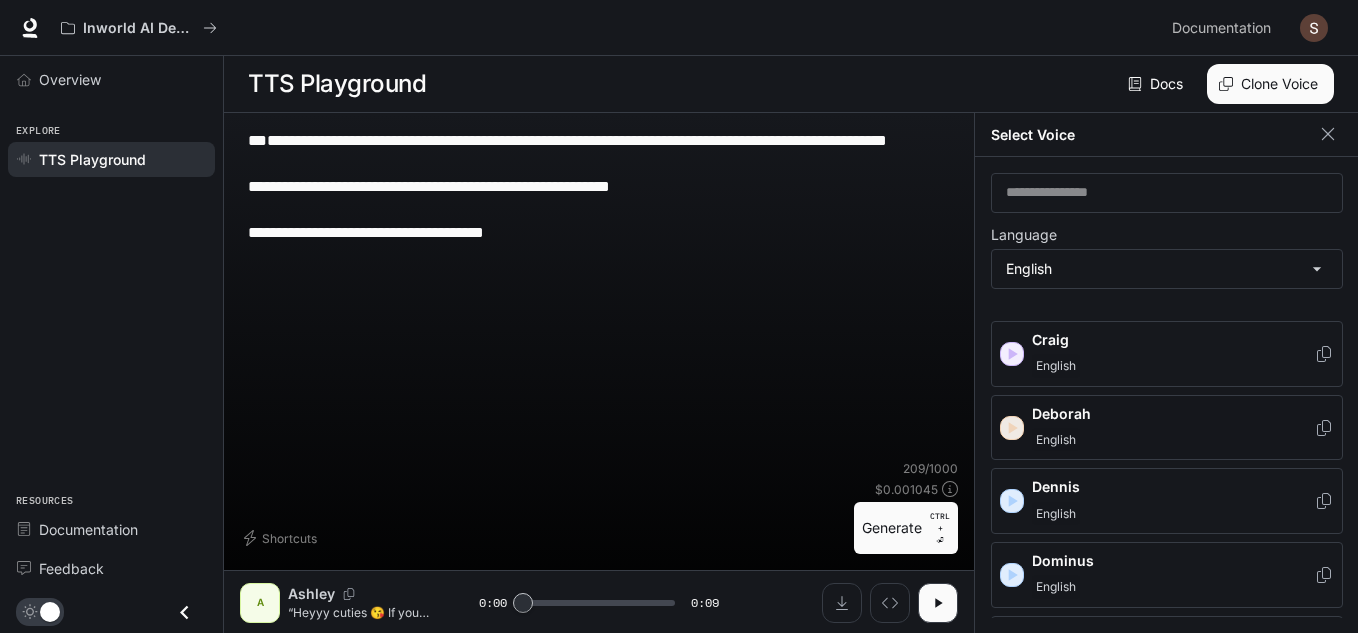 click 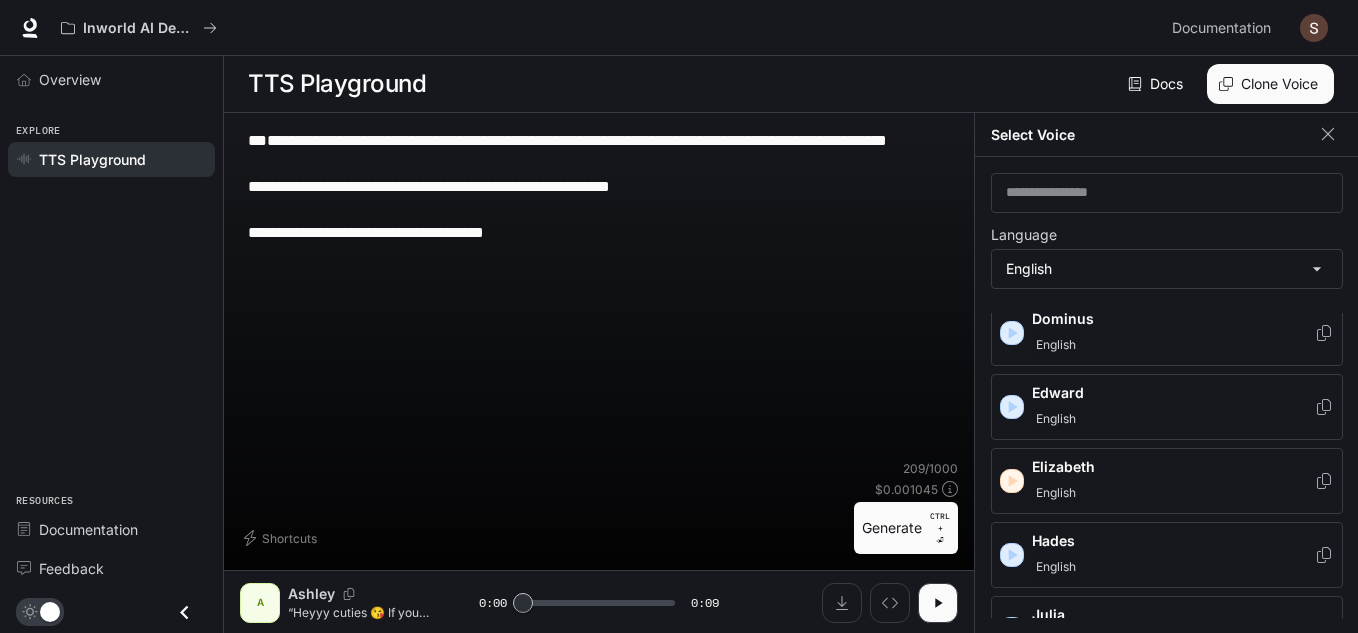 scroll, scrollTop: 491, scrollLeft: 0, axis: vertical 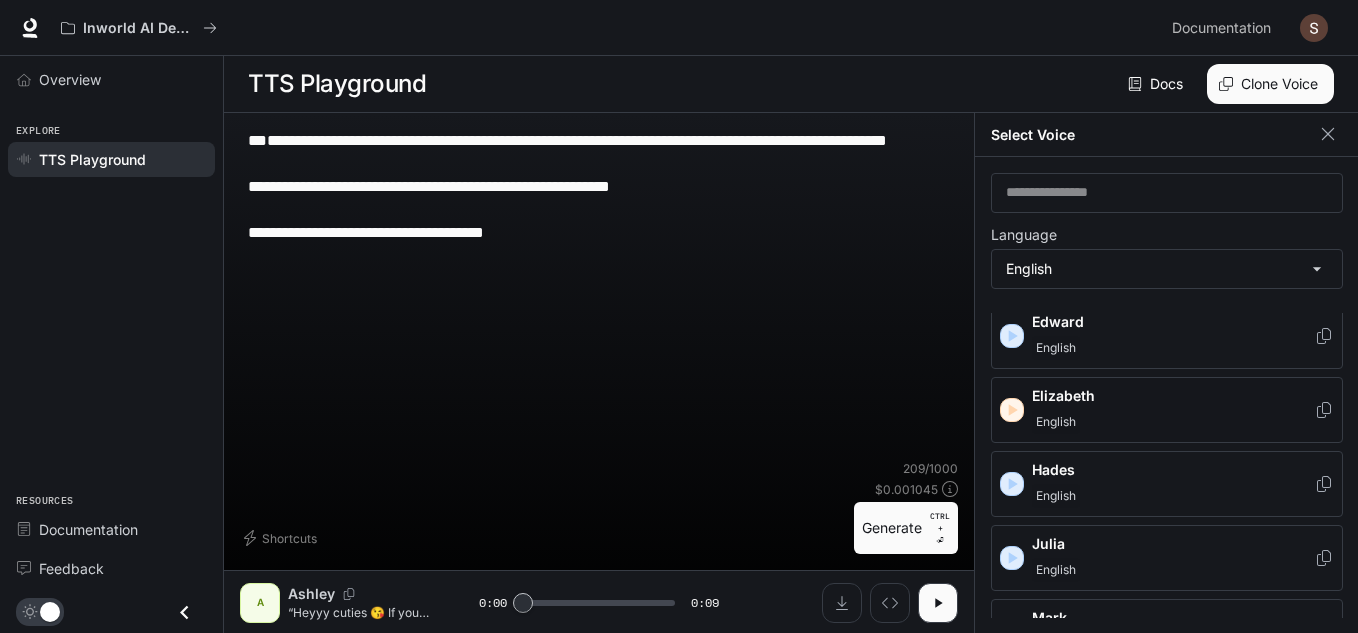 click 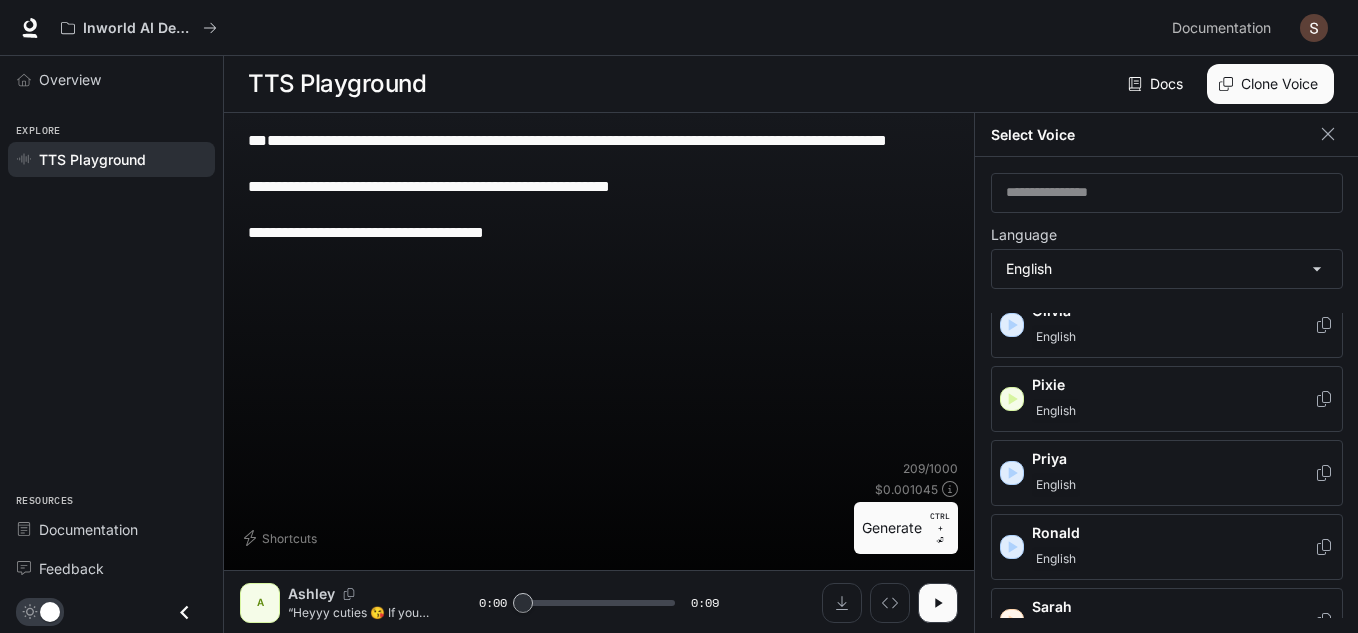 scroll, scrollTop: 891, scrollLeft: 0, axis: vertical 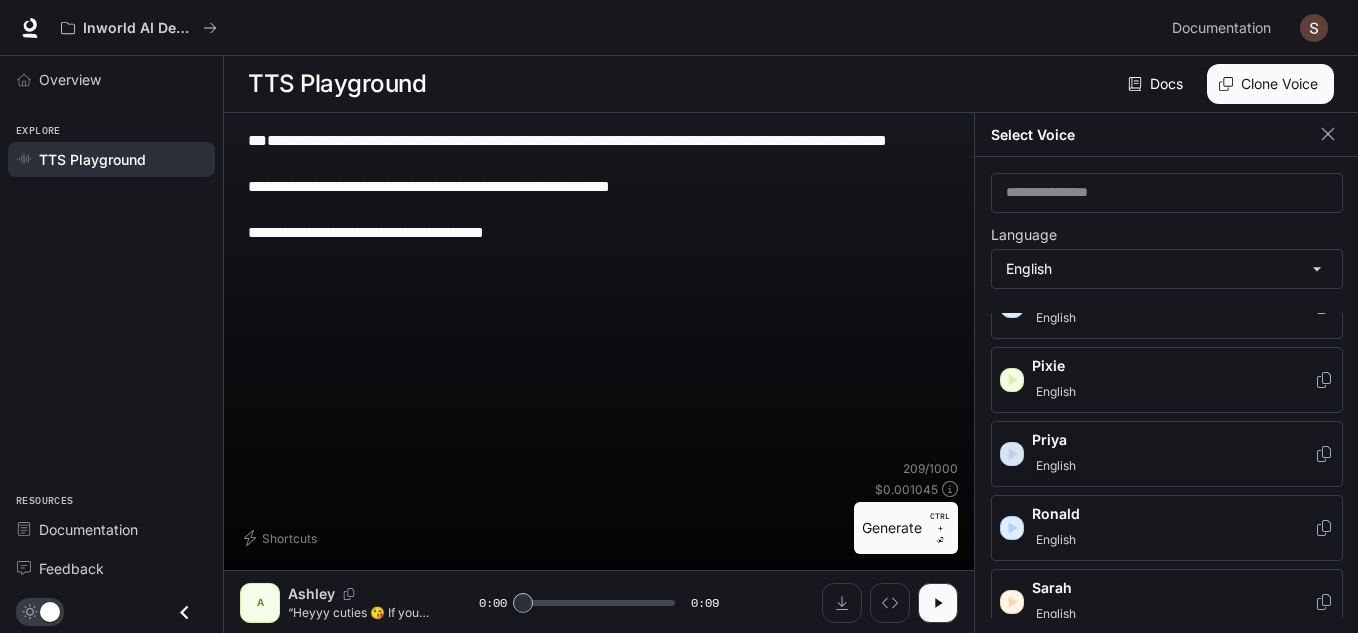 click 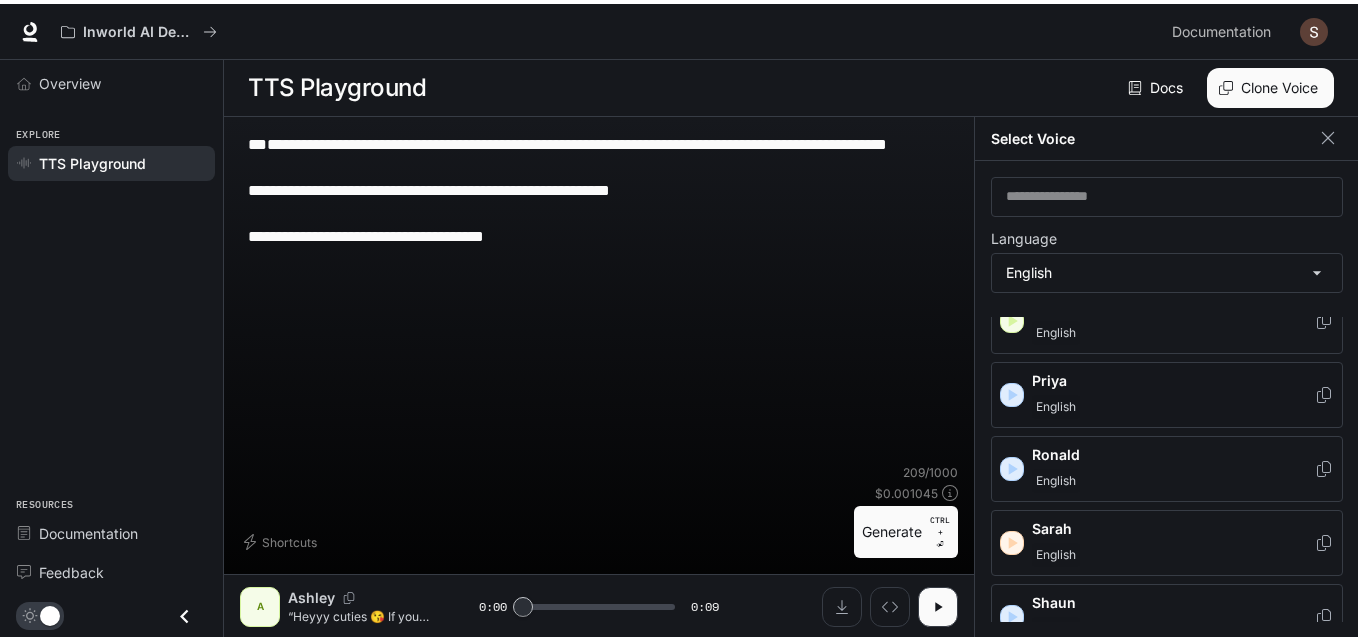 scroll, scrollTop: 1007, scrollLeft: 0, axis: vertical 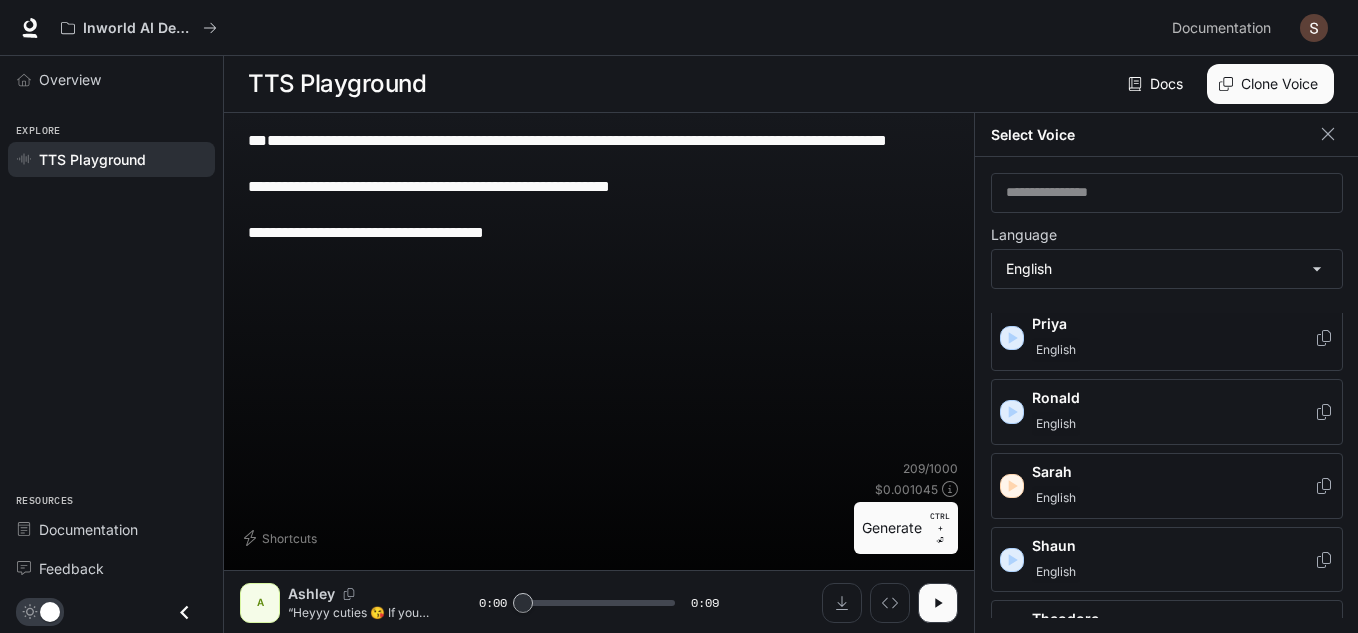 click 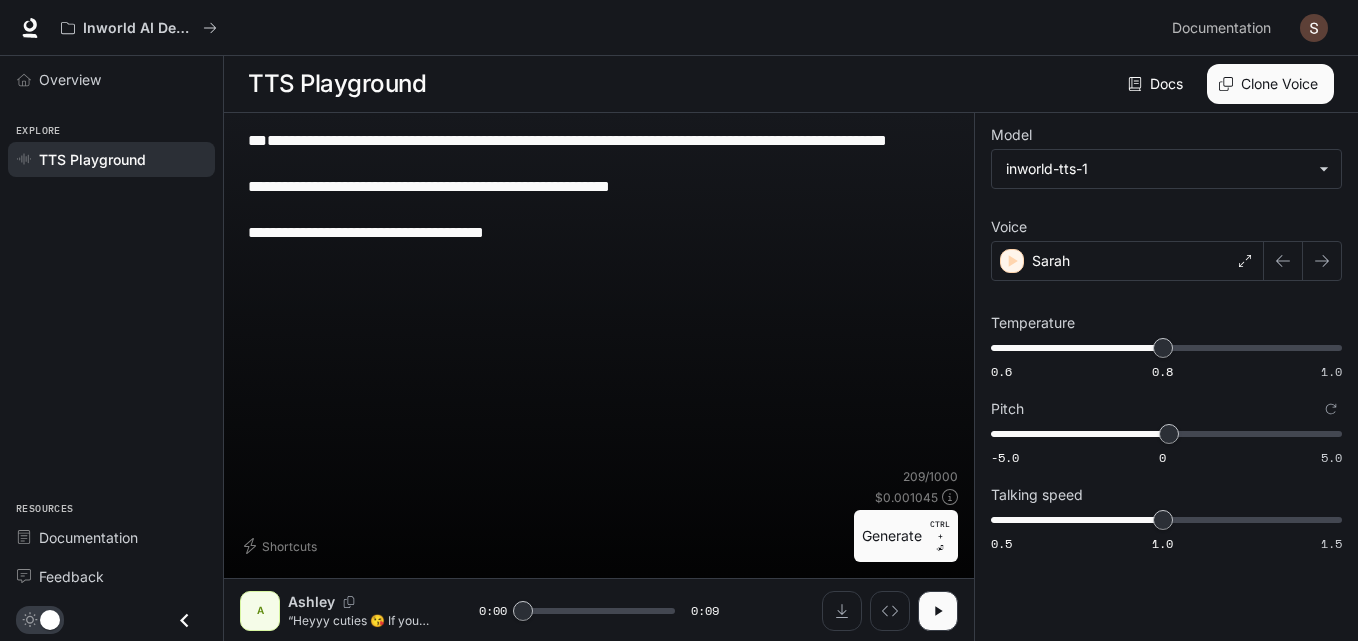 click on "Generate CTRL +  ⏎" at bounding box center (906, 536) 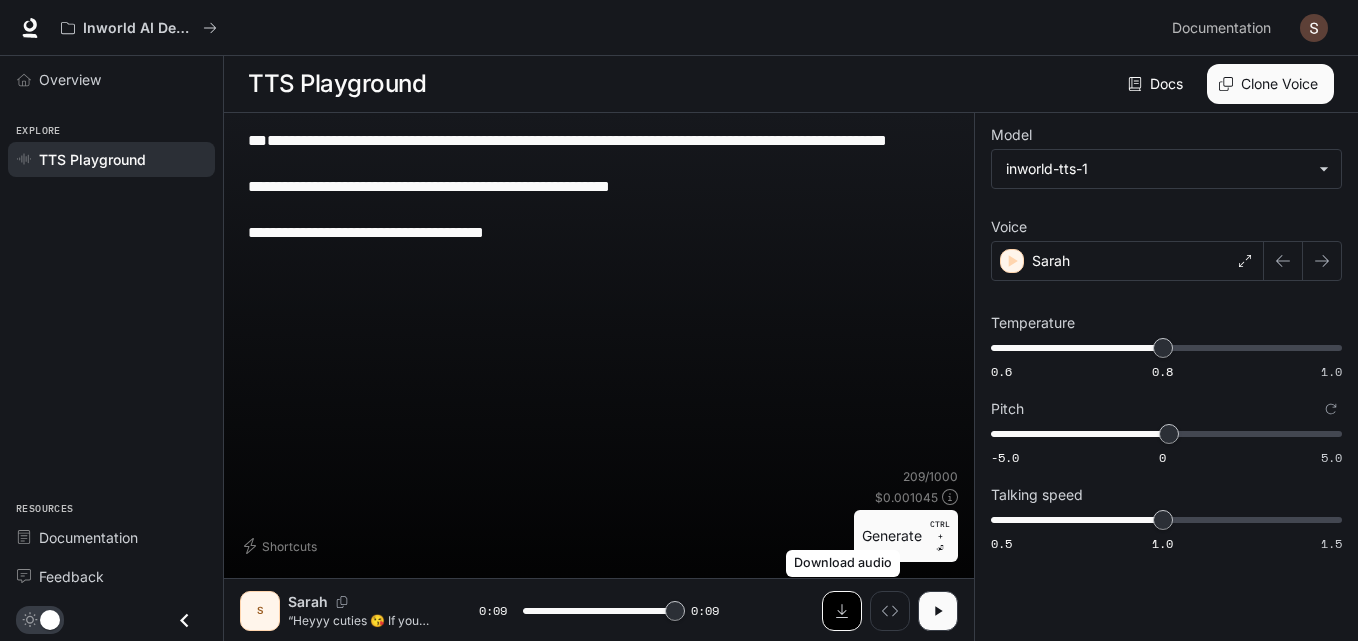 type on "*" 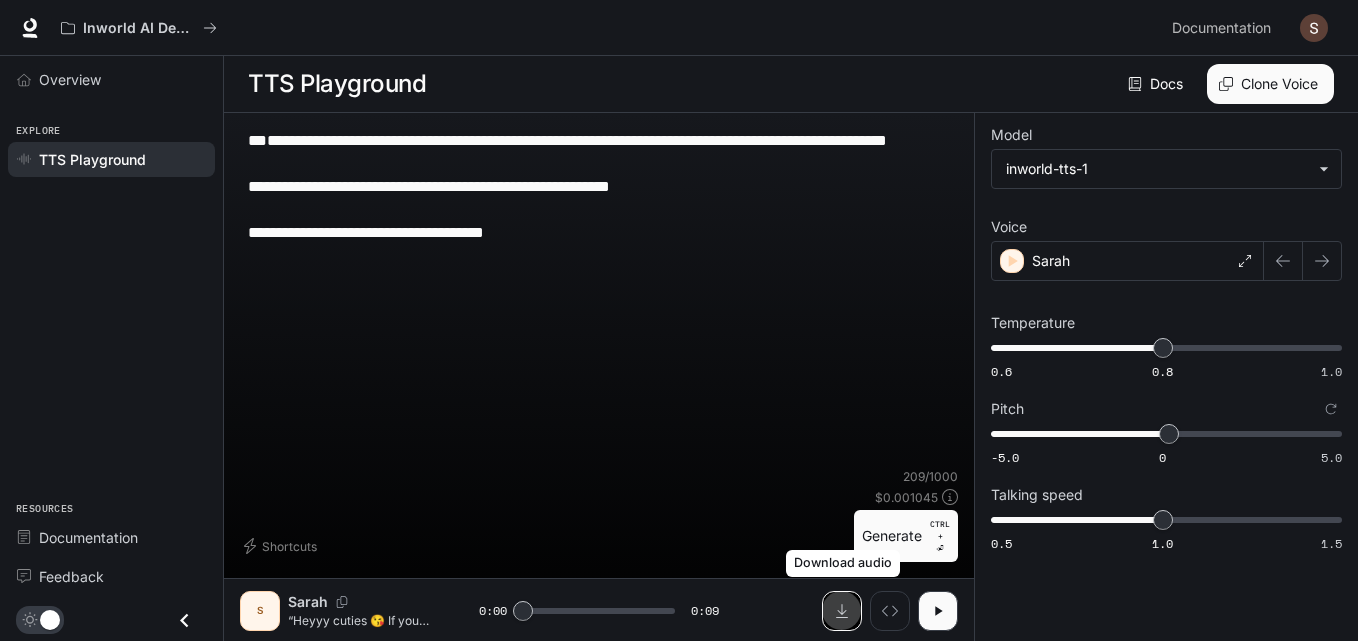 click 